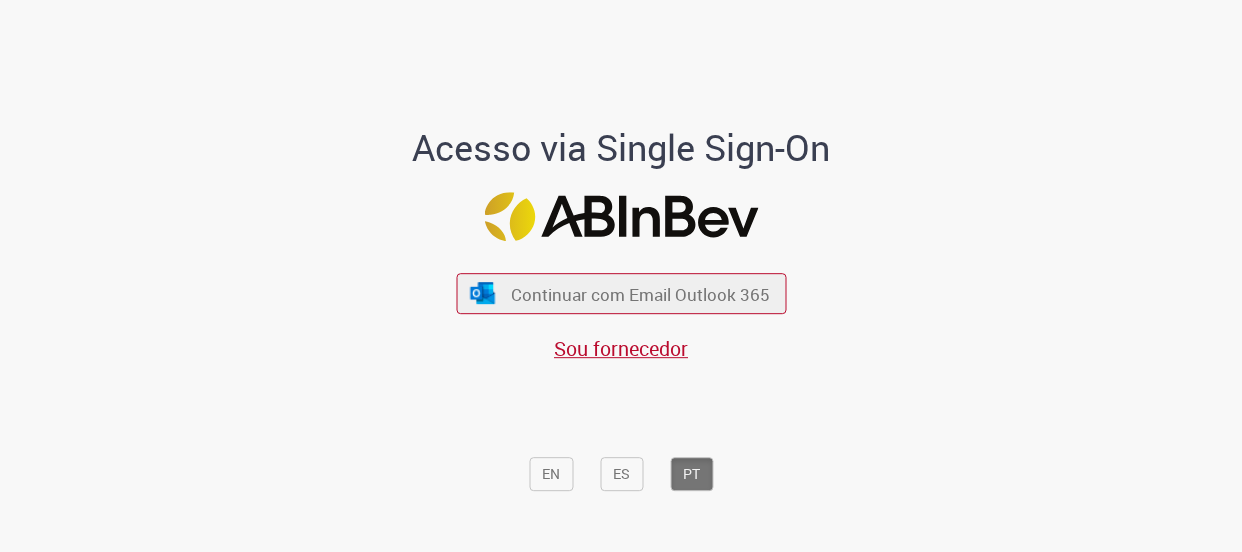 scroll, scrollTop: 0, scrollLeft: 0, axis: both 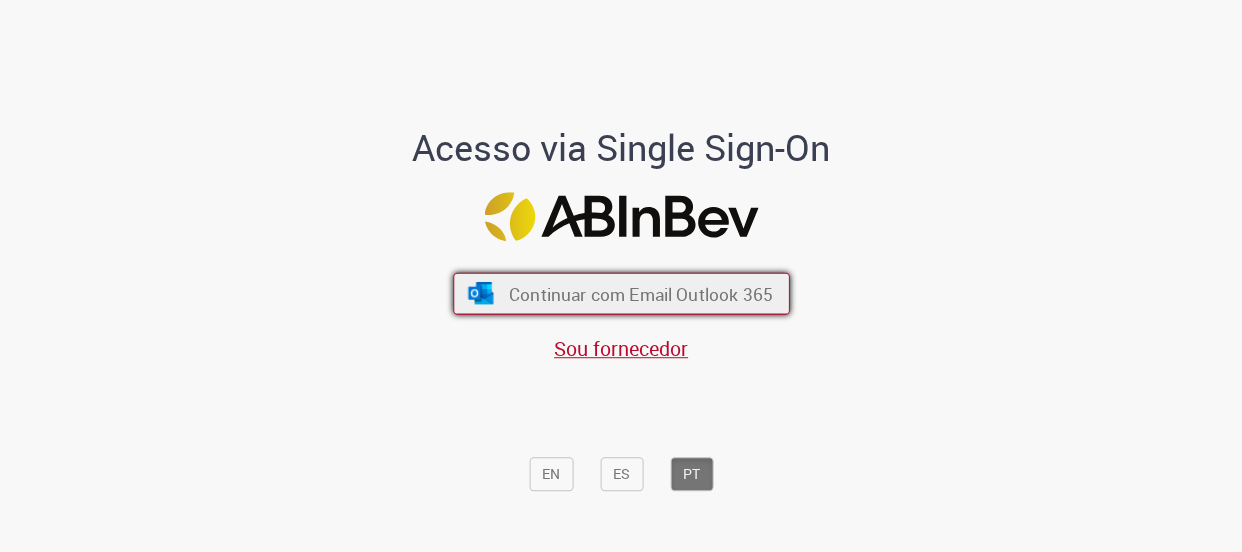 click on "Continuar com Email Outlook 365" at bounding box center (640, 293) 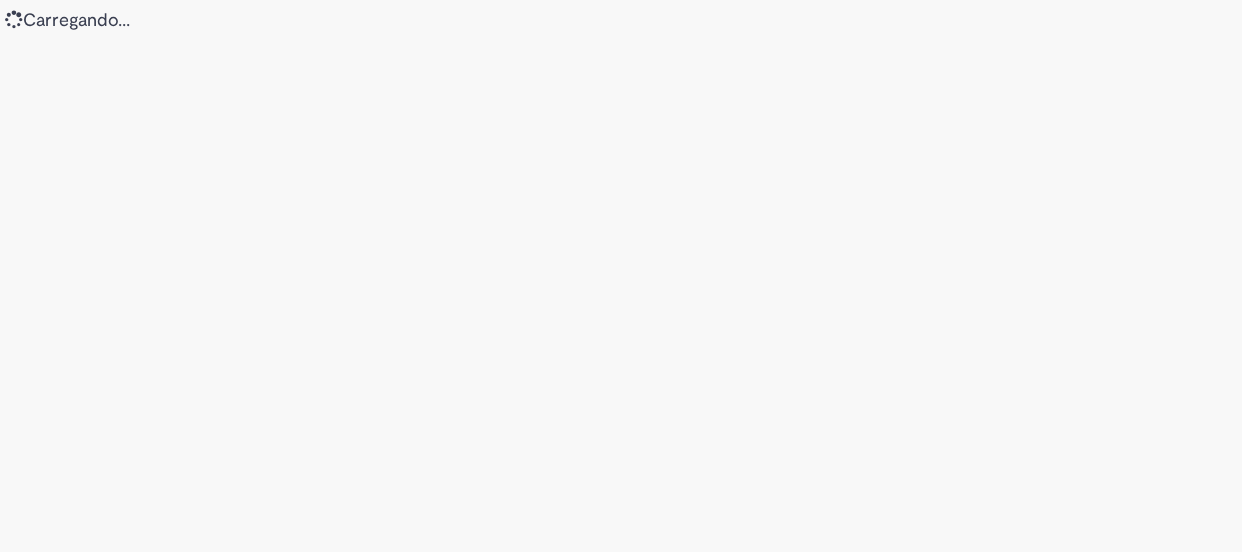 scroll, scrollTop: 0, scrollLeft: 0, axis: both 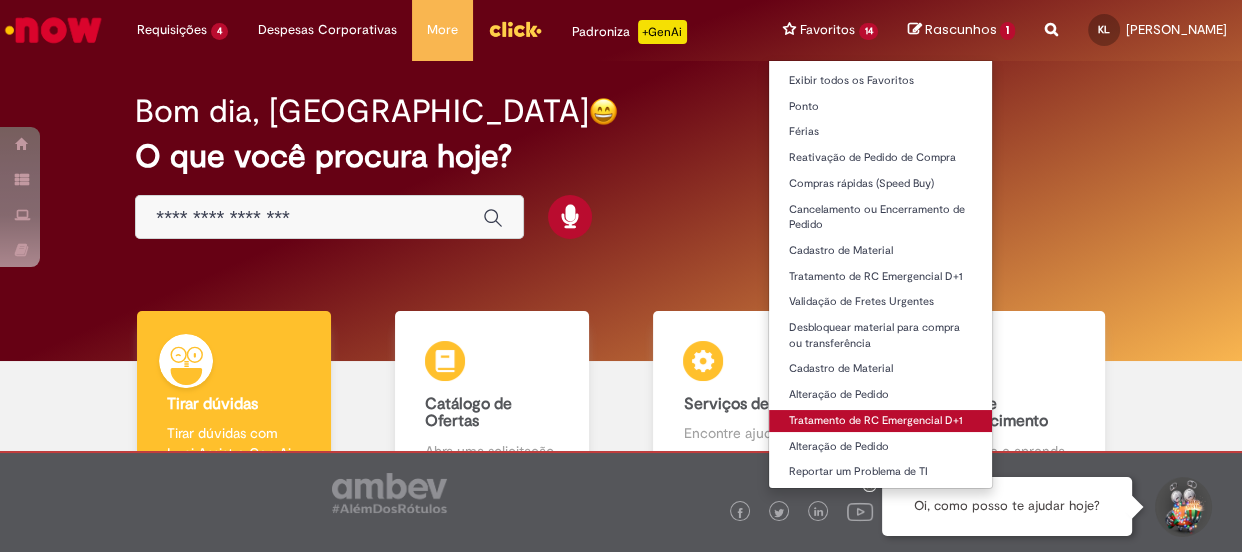 click on "Tratamento de RC Emergencial D+1" at bounding box center [881, 421] 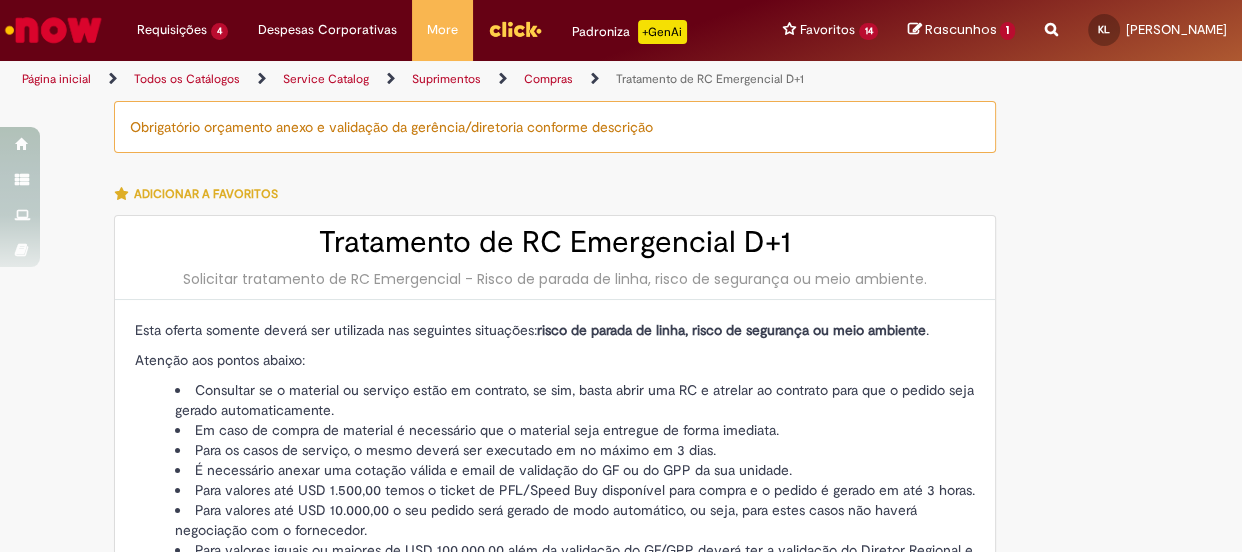 type on "********" 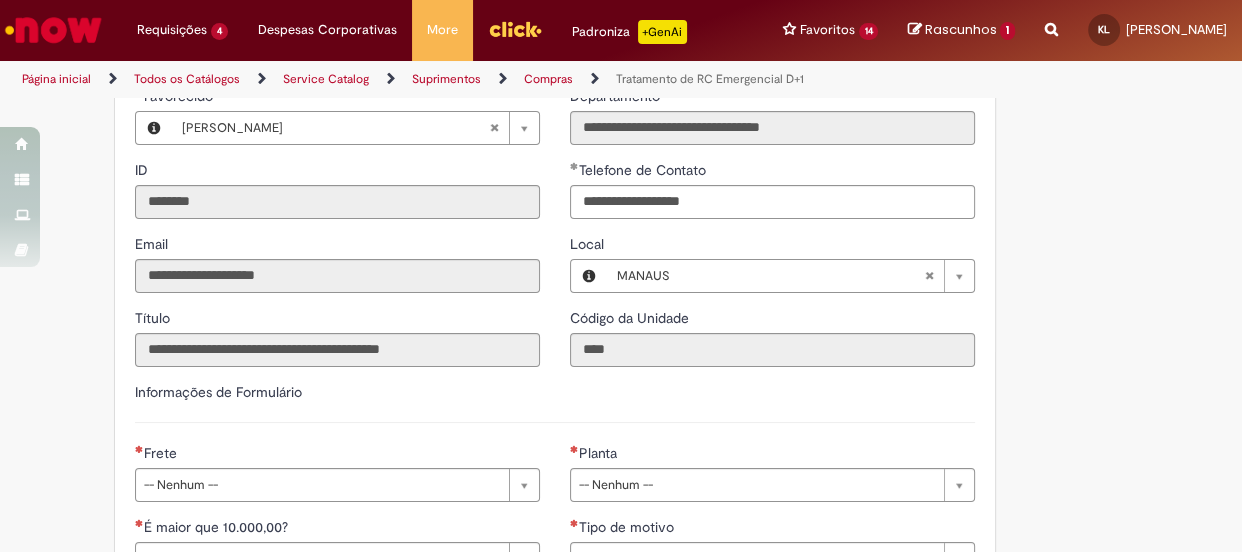scroll, scrollTop: 818, scrollLeft: 0, axis: vertical 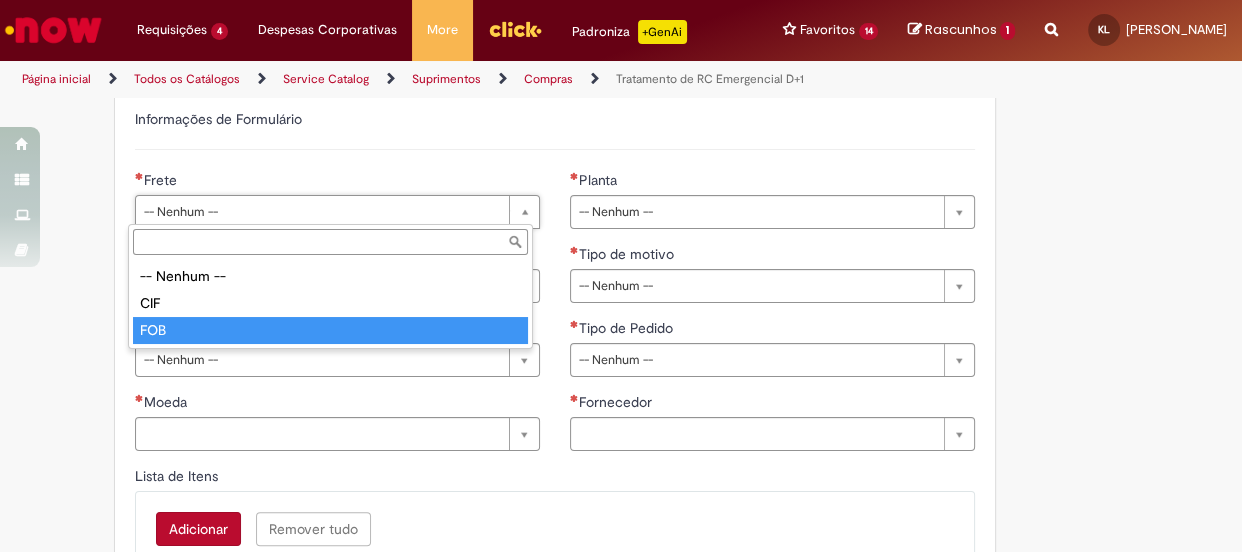 type on "***" 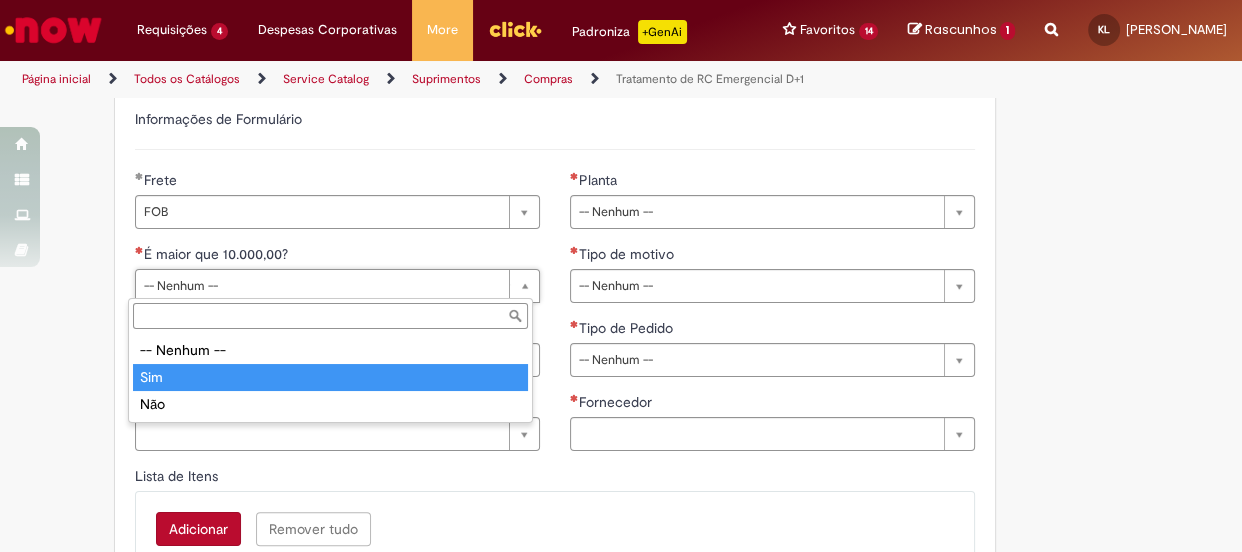 type on "***" 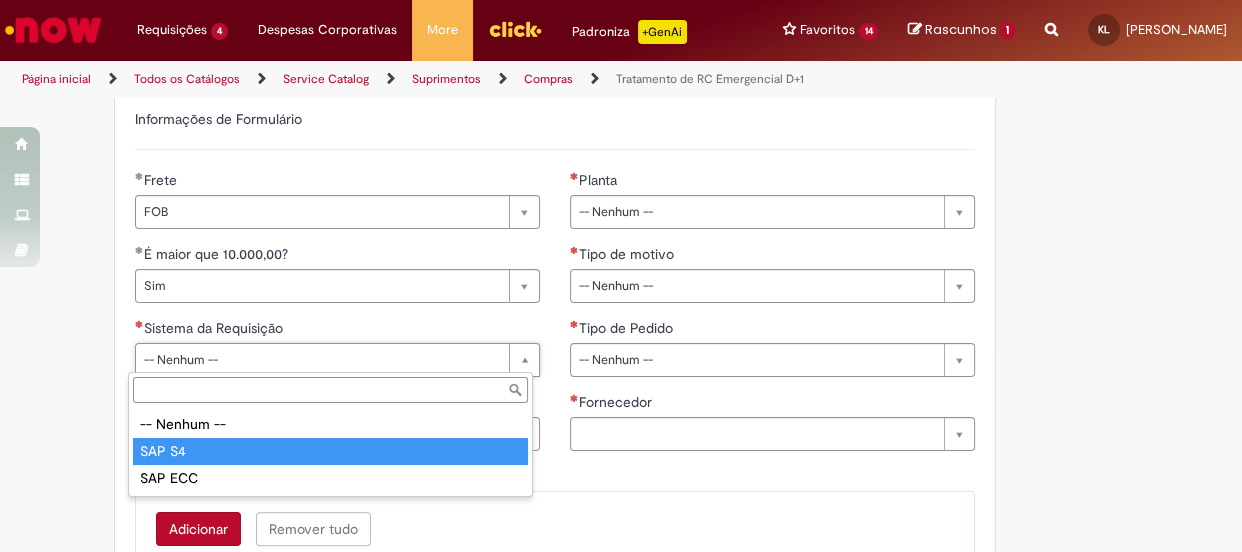 type on "******" 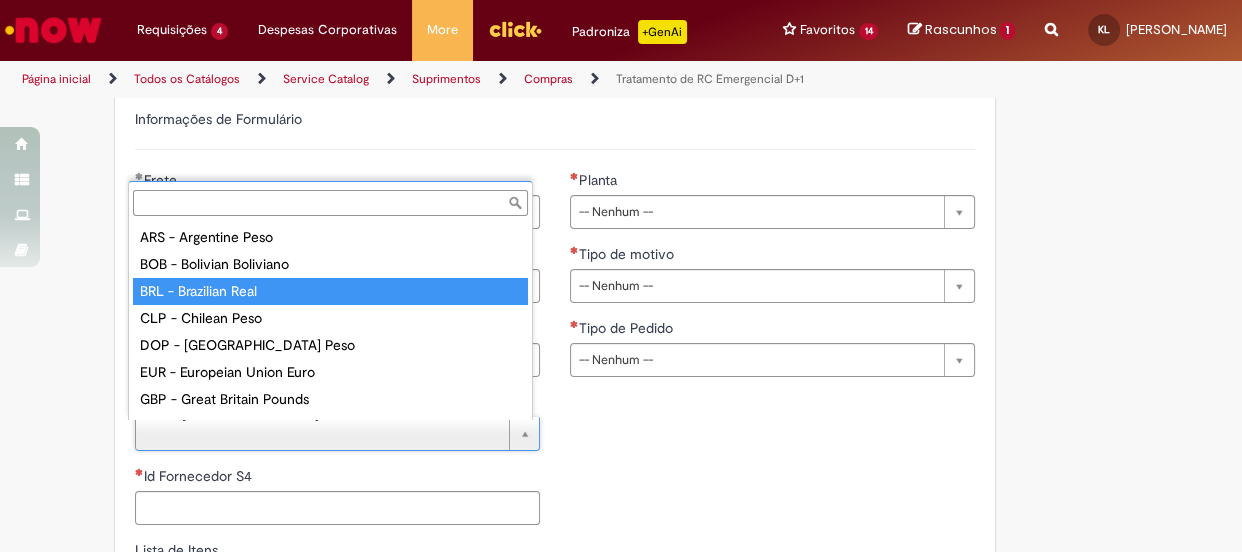 type on "**********" 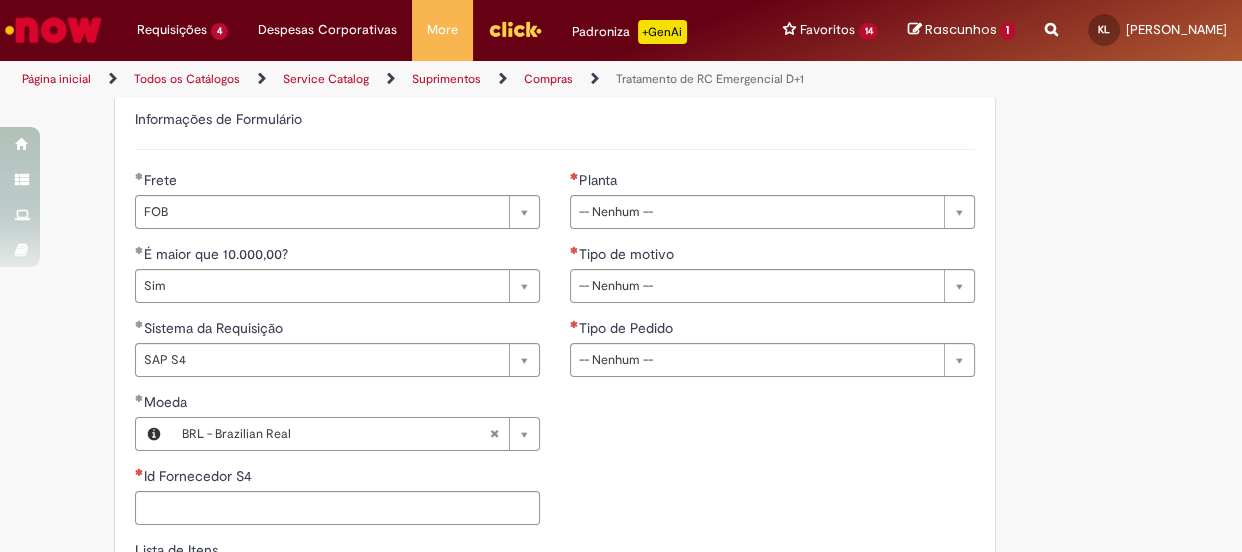click on "Obrigatório orçamento anexo e validação da gerência/diretoria conforme descrição
Adicionar a Favoritos
Tratamento de RC Emergencial D+1
Solicitar tratamento de RC Emergencial - Risco de parada de linha, risco de segurança ou meio ambiente.
Esta oferta somente deverá ser utilizada nas seguintes situações:  risco de parada de linha, risco de segurança ou meio ambiente .
Atenção aos pontos abaixo:
Consultar se o material ou serviço estão em contrato, se sim, basta abrir uma RC e atrelar ao contrato para que o pedido seja gerado automaticamente.
Em caso de compra de material é necessário que o material seja entregue de forma imediata.
Para os casos de serviço, o mesmo deverá ser executado em no máximo em 3 dias.
É necessário anexar uma cotação válida e email de validação do GF ou do GPP da sua unidade.
**" at bounding box center (523, 248) 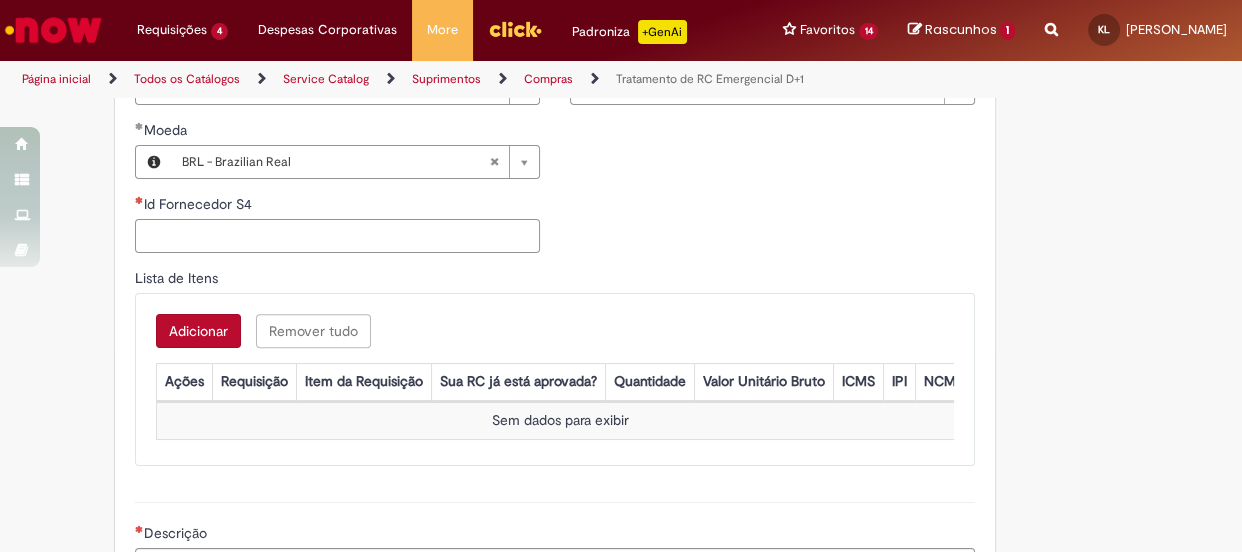 click on "Id Fornecedor S4" at bounding box center [337, 236] 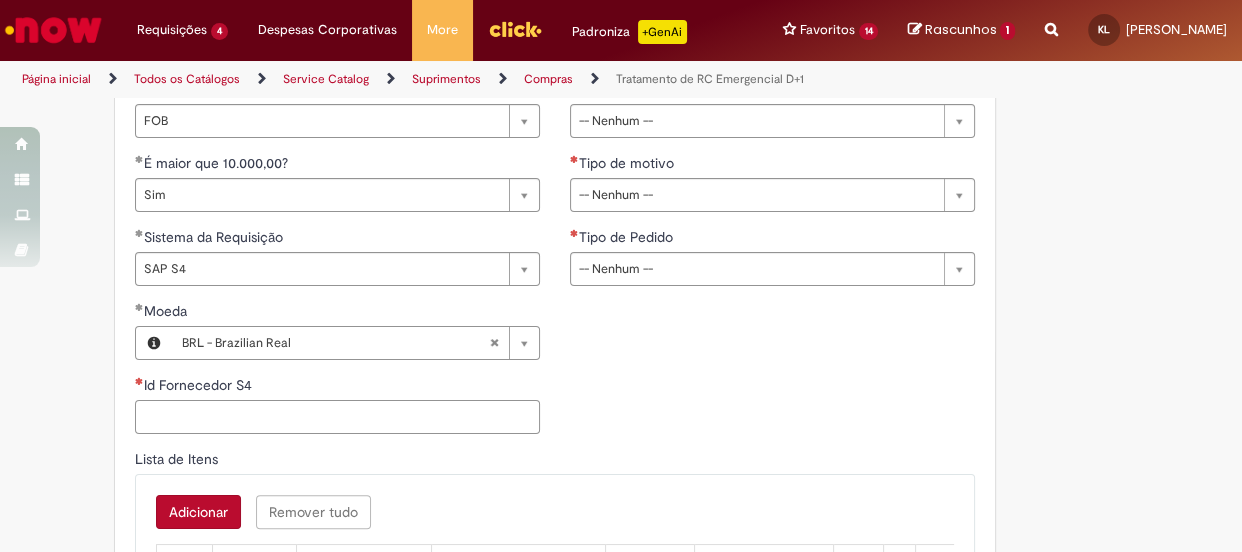 paste on "******" 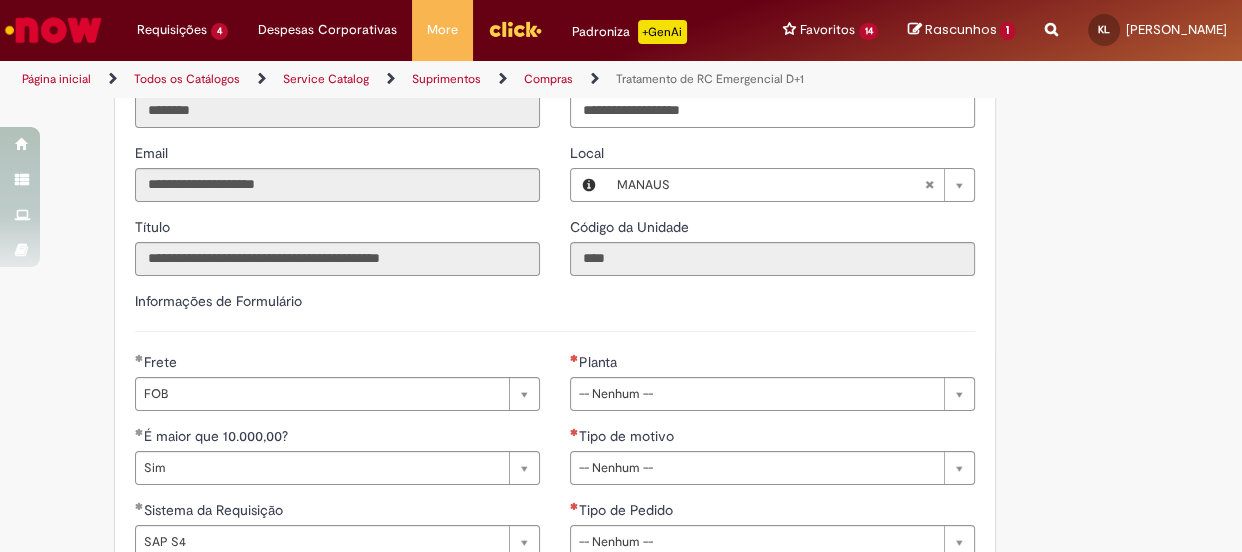 scroll, scrollTop: 818, scrollLeft: 0, axis: vertical 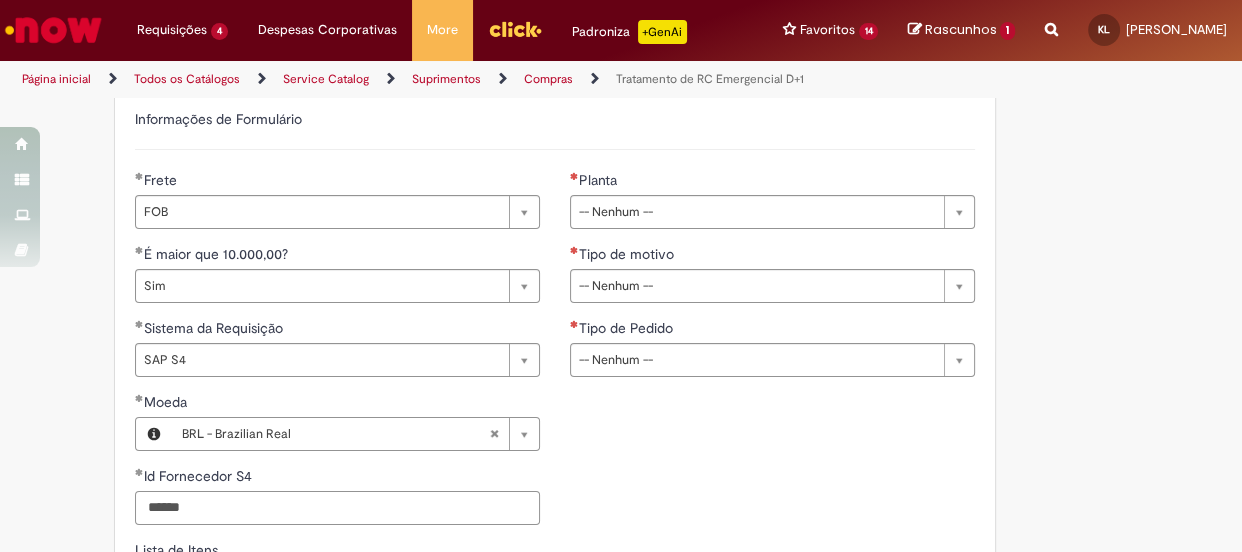 type on "******" 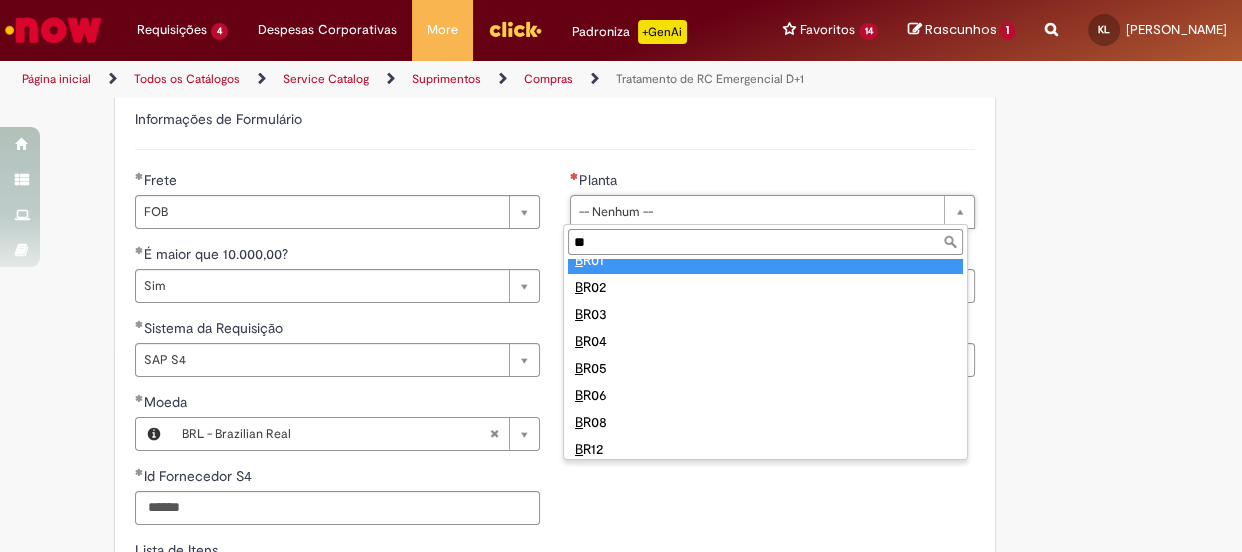 scroll, scrollTop: 0, scrollLeft: 0, axis: both 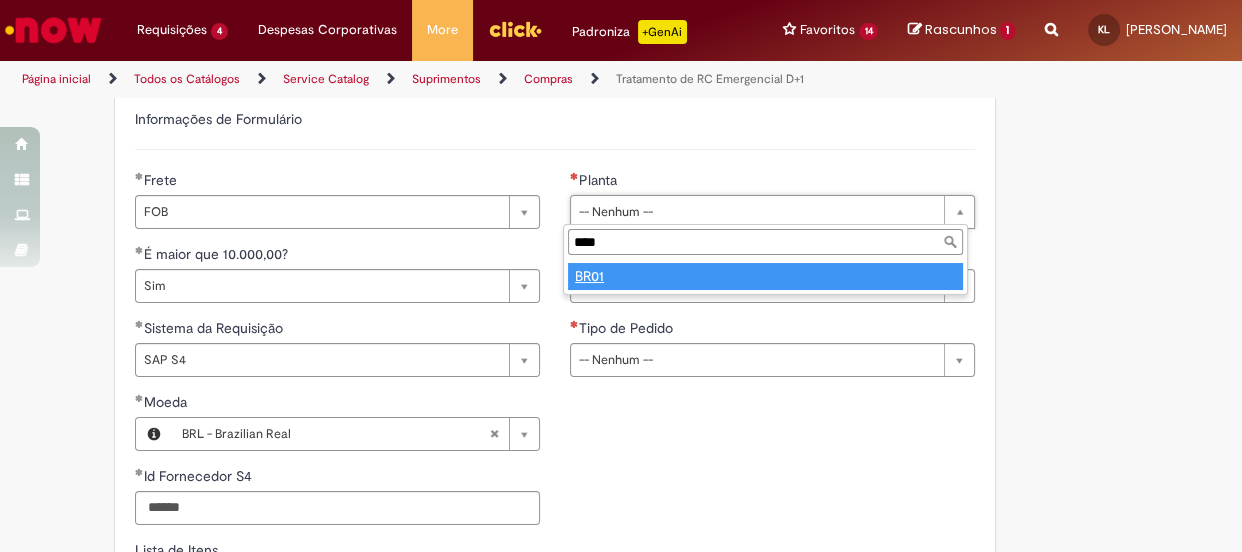 type on "****" 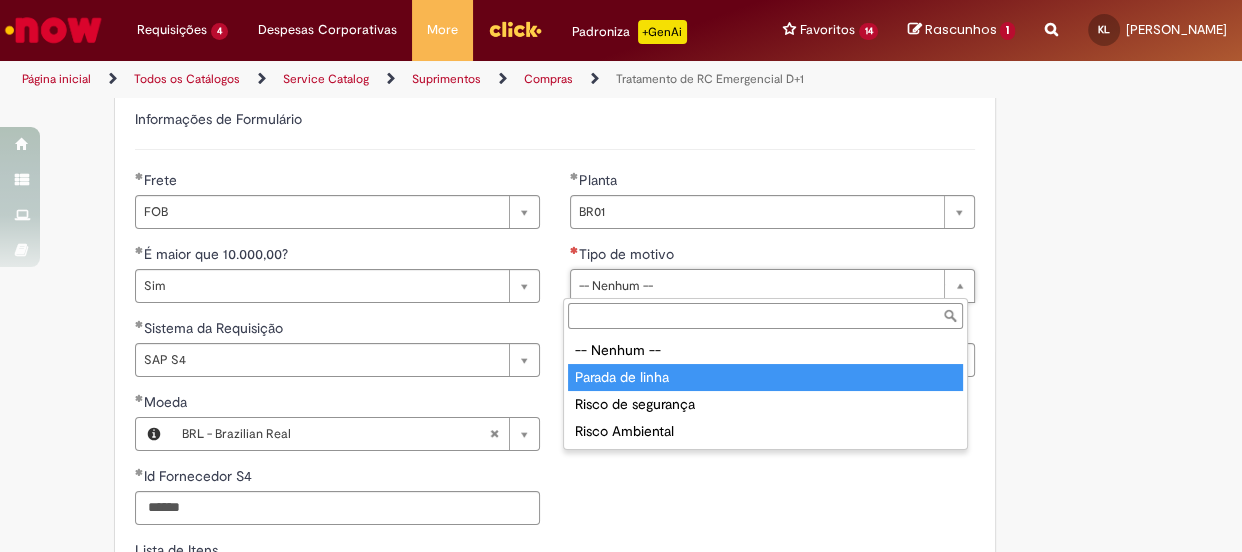type on "**********" 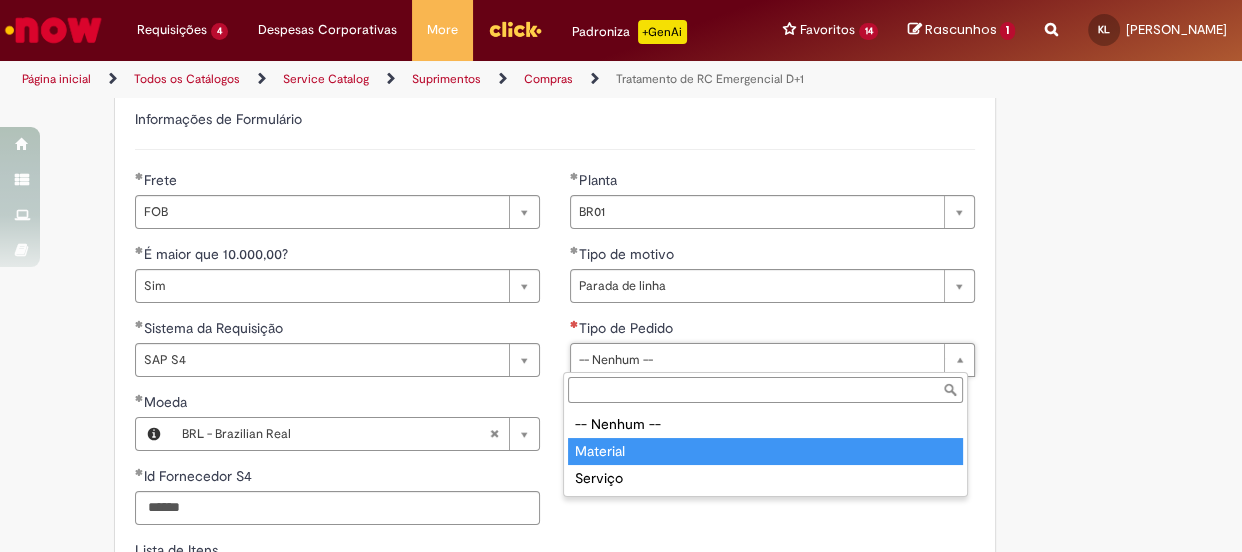 type on "********" 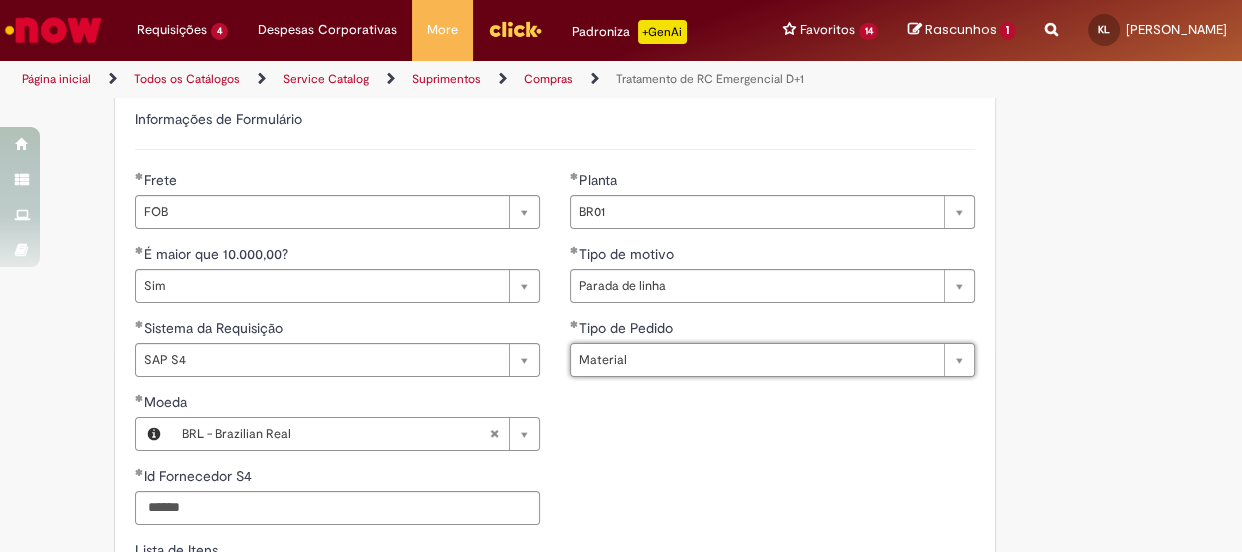 click on "Obrigatório orçamento anexo e validação da gerência/diretoria conforme descrição
Adicionar a Favoritos
Tratamento de RC Emergencial D+1
Solicitar tratamento de RC Emergencial - Risco de parada de linha, risco de segurança ou meio ambiente.
Esta oferta somente deverá ser utilizada nas seguintes situações:  risco de parada de linha, risco de segurança ou meio ambiente .
Atenção aos pontos abaixo:
Consultar se o material ou serviço estão em contrato, se sim, basta abrir uma RC e atrelar ao contrato para que o pedido seja gerado automaticamente.
Em caso de compra de material é necessário que o material seja entregue de forma imediata.
Para os casos de serviço, o mesmo deverá ser executado em no máximo em 3 dias.
É necessário anexar uma cotação válida e email de validação do GF ou do GPP da sua unidade.
**" at bounding box center [621, 321] 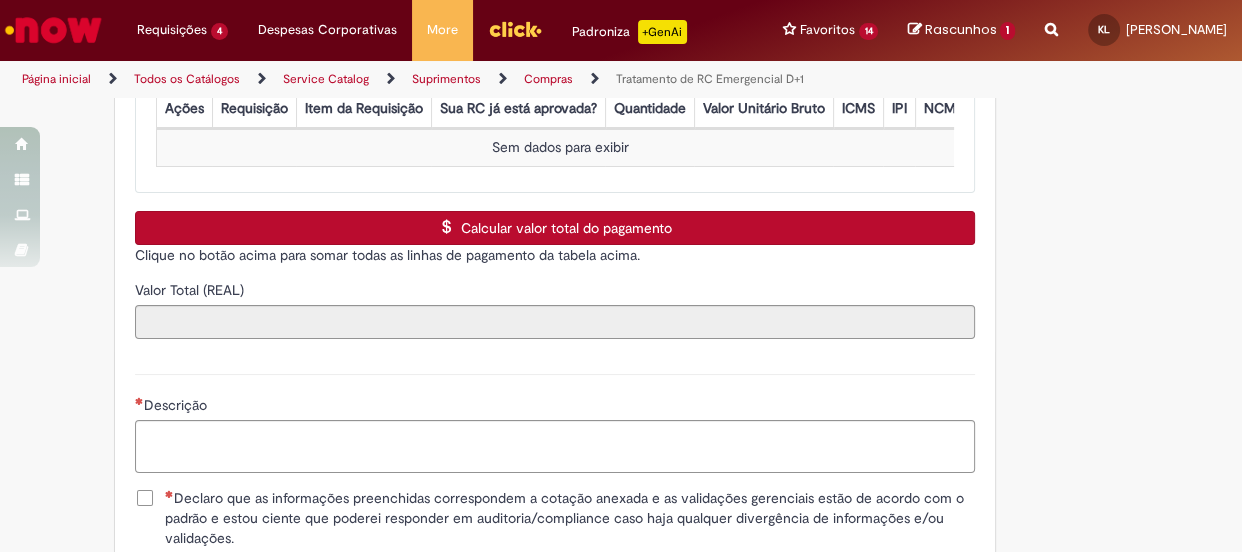 scroll, scrollTop: 1181, scrollLeft: 0, axis: vertical 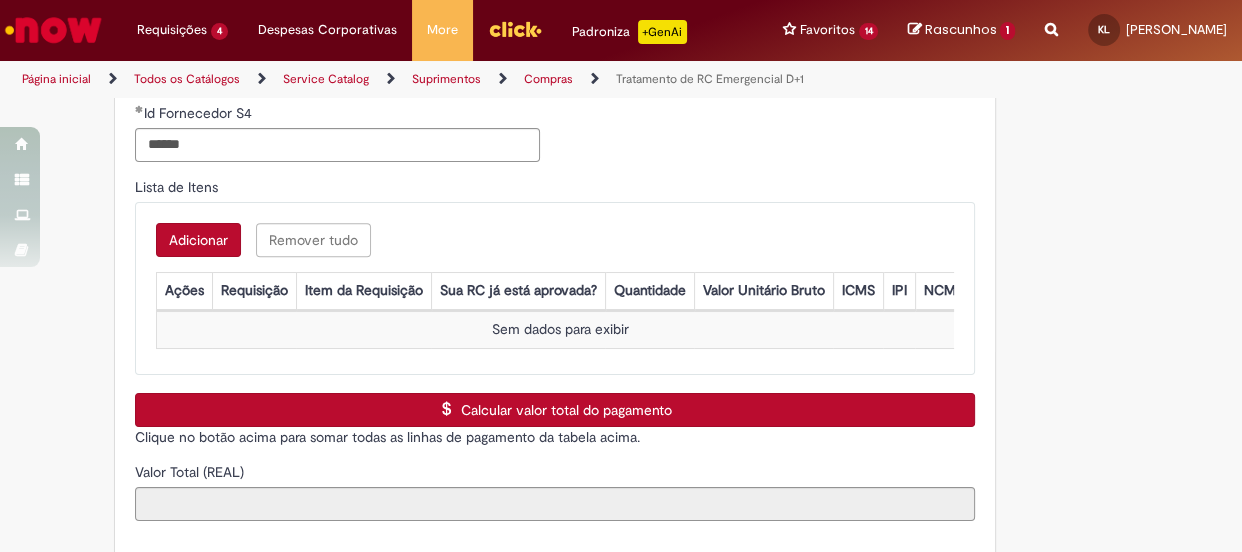 click on "Adicionar" at bounding box center (198, 240) 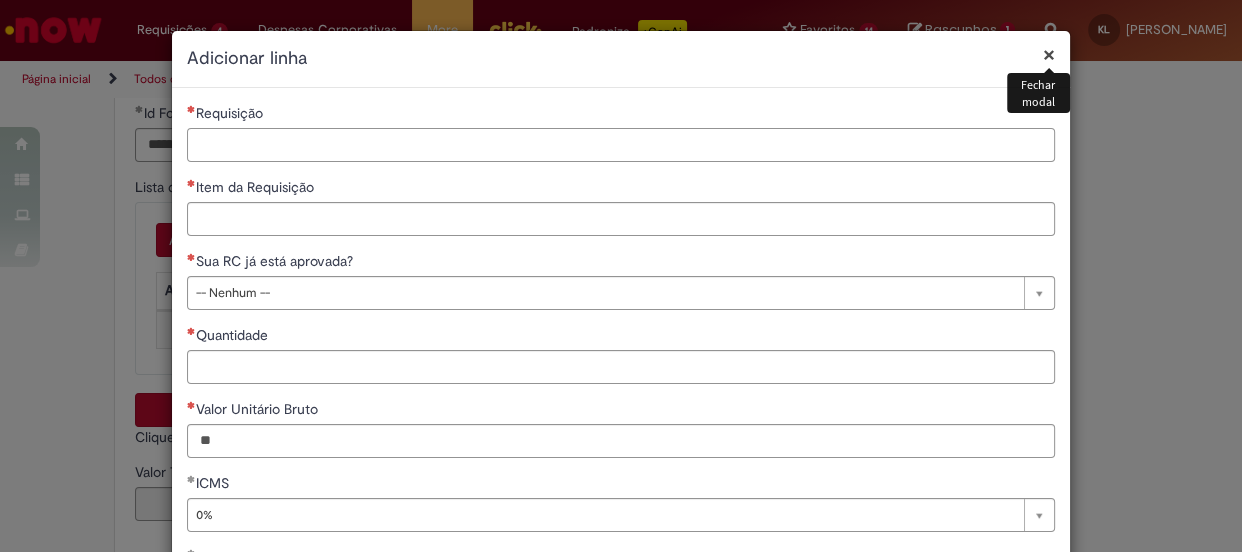 click on "Requisição" at bounding box center [621, 145] 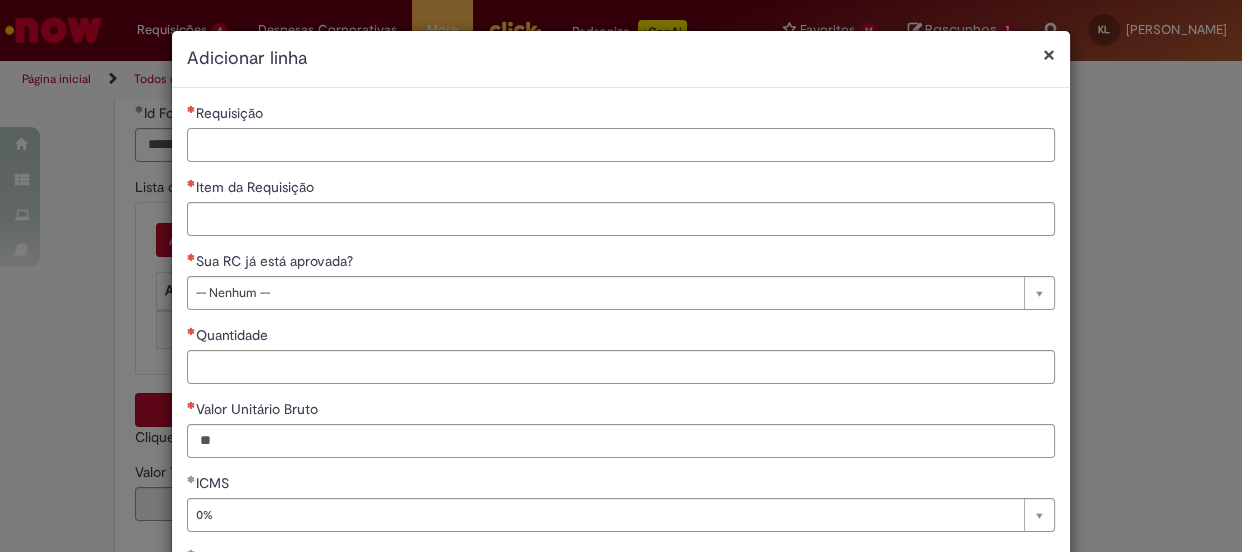paste on "**********" 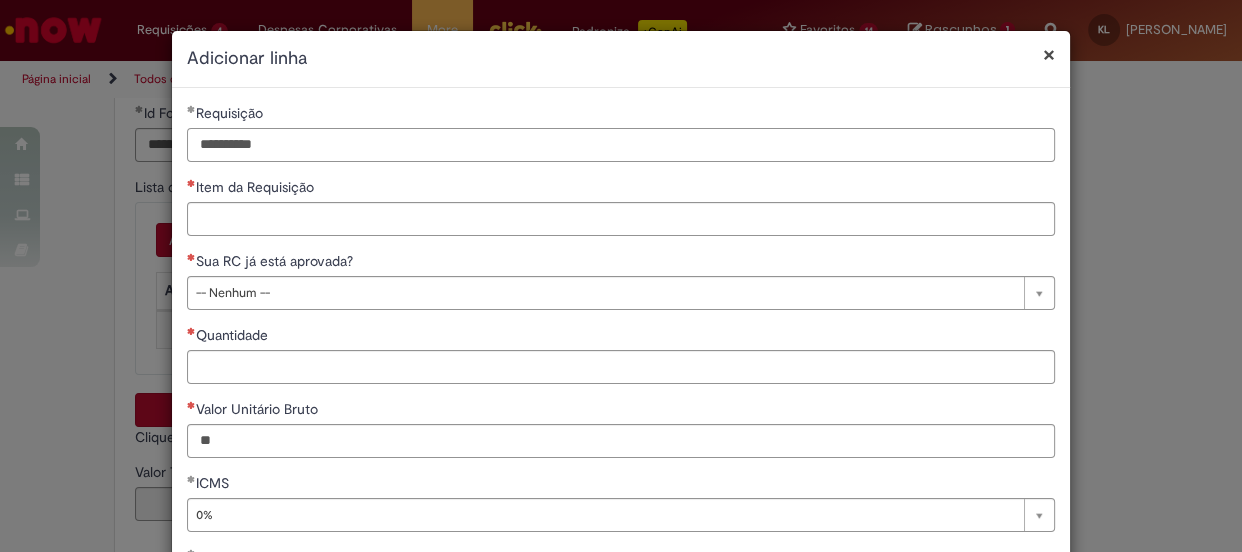 type on "**********" 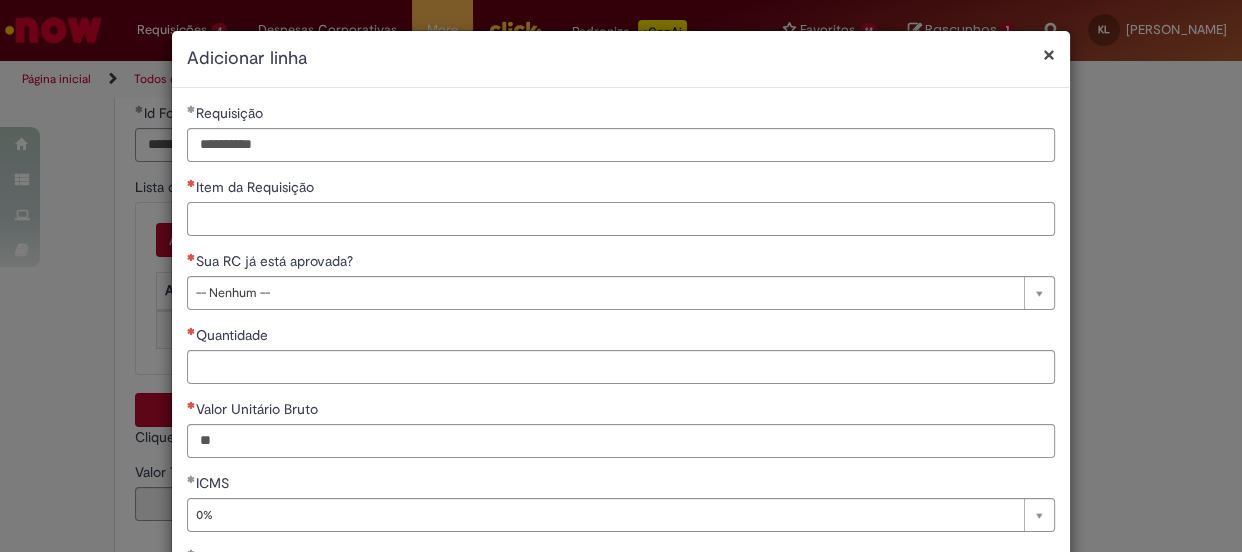 click on "Item da Requisição" at bounding box center [621, 219] 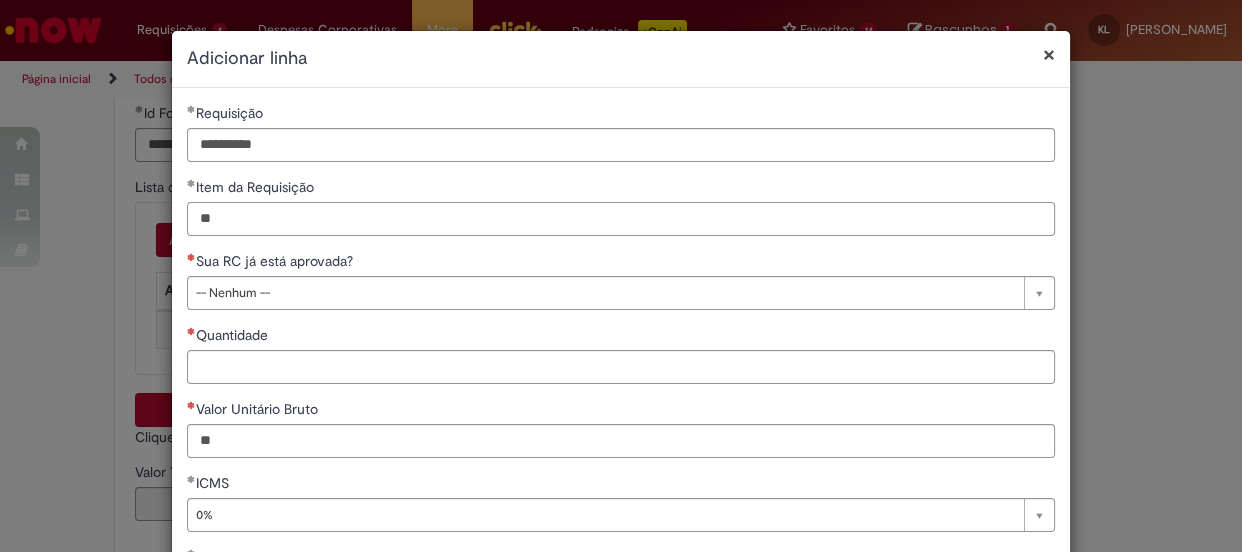 type on "*" 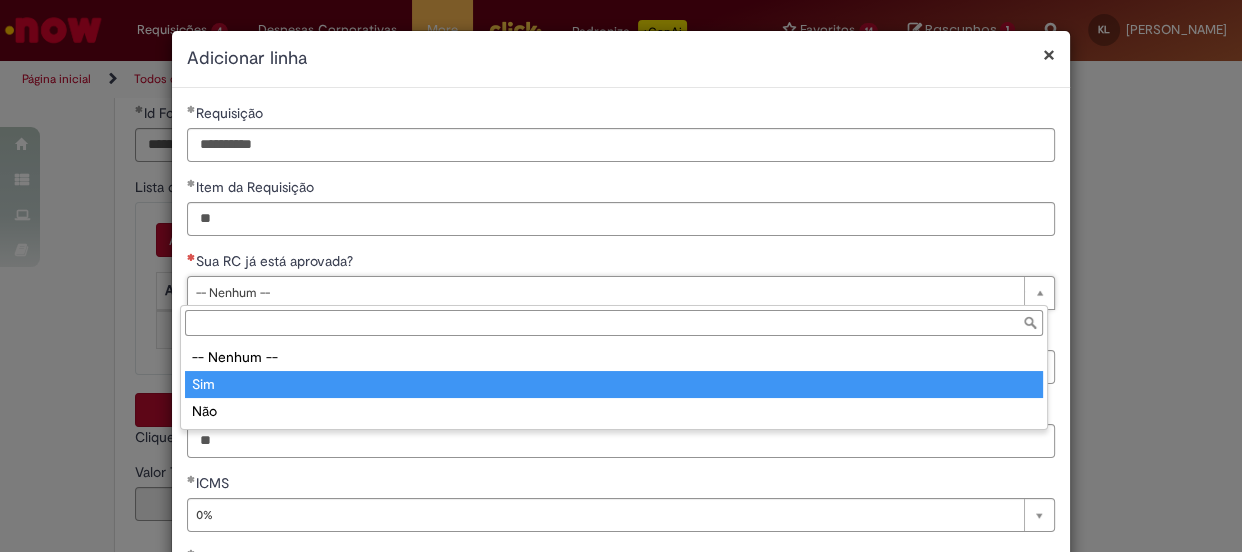 type on "***" 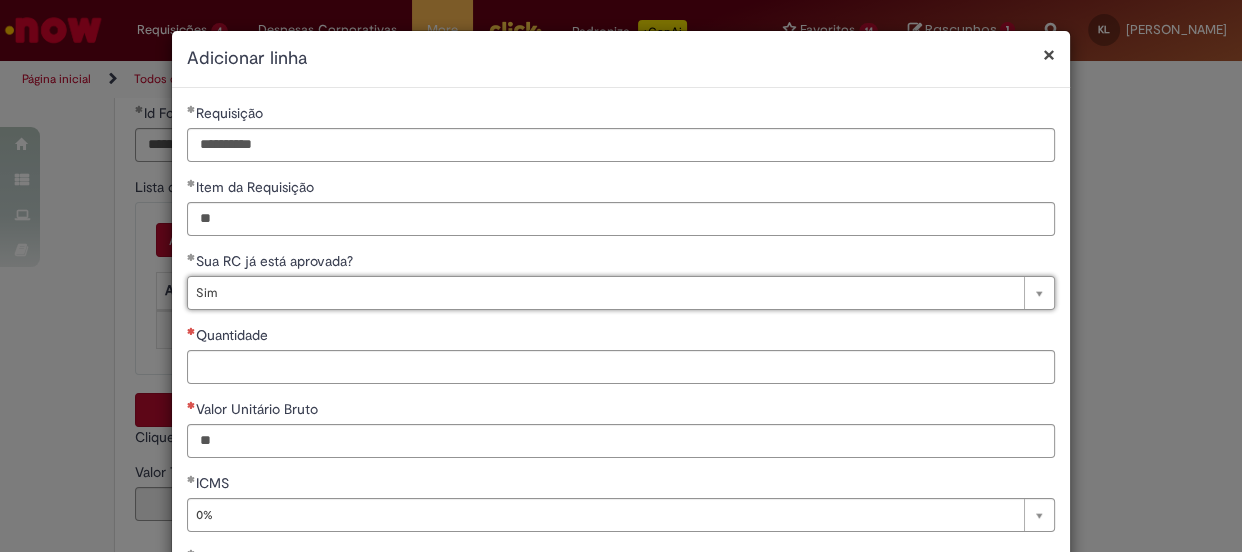 scroll, scrollTop: 90, scrollLeft: 0, axis: vertical 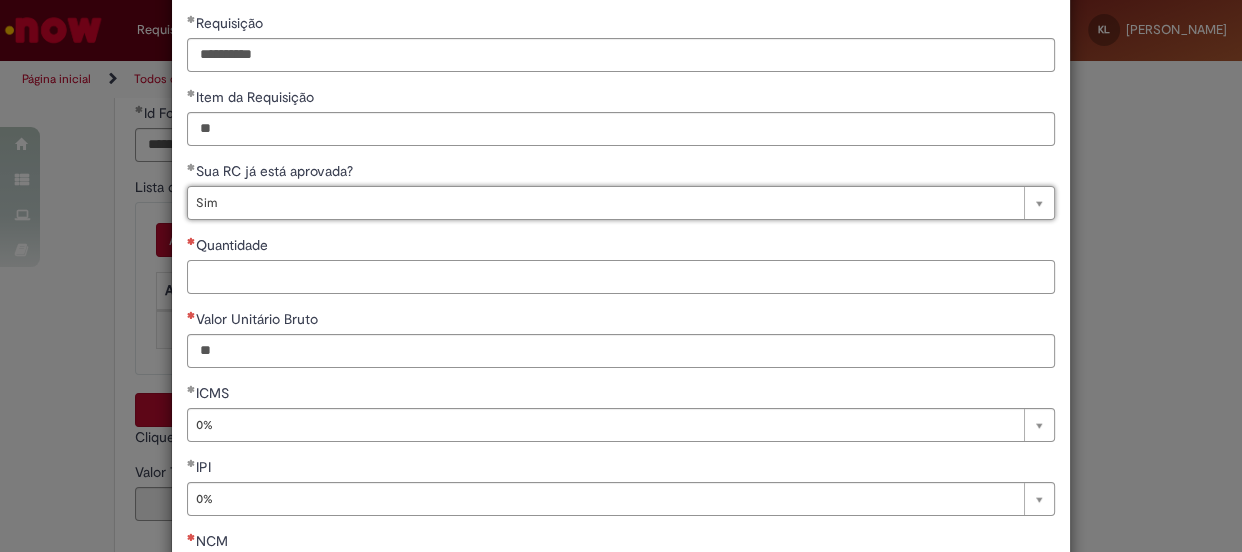 click on "Quantidade" at bounding box center (621, 277) 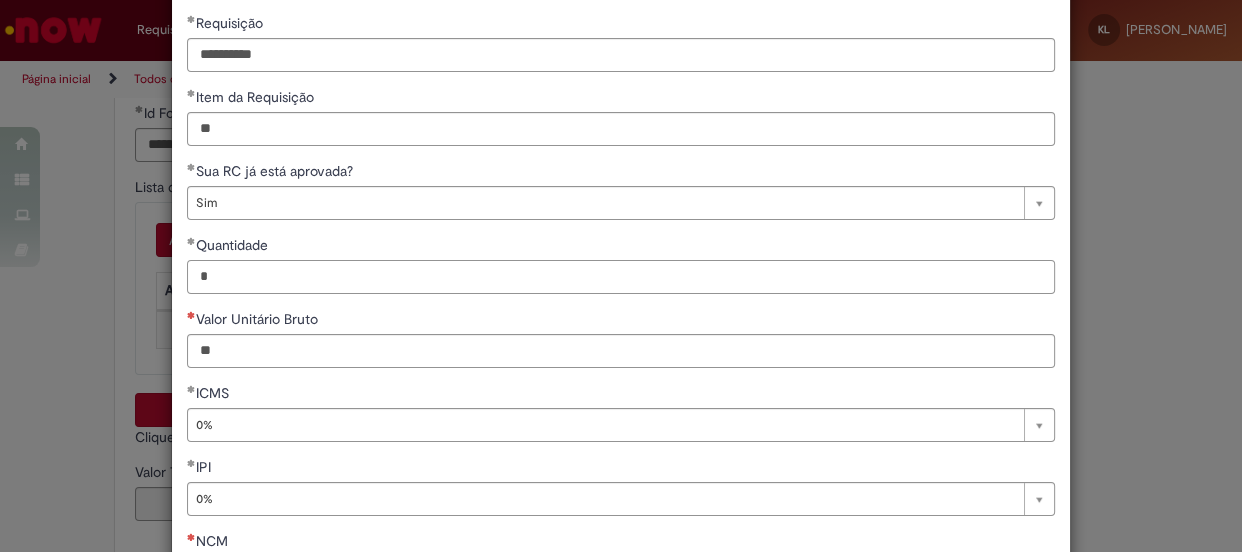 type on "*" 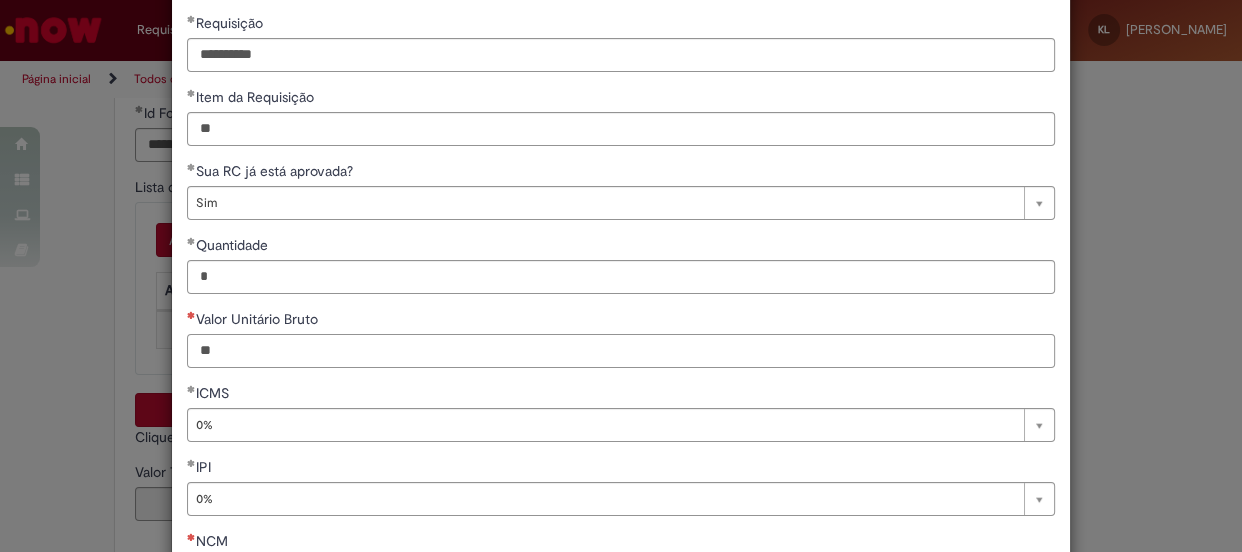 click on "Valor Unitário Bruto" at bounding box center (621, 351) 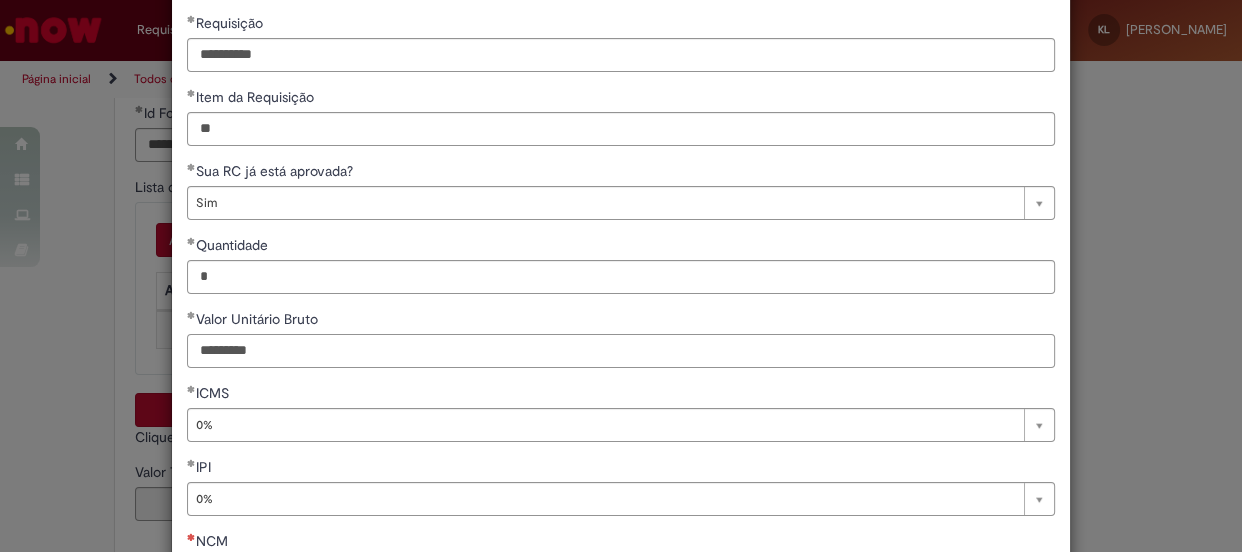 click on "*********" at bounding box center (621, 351) 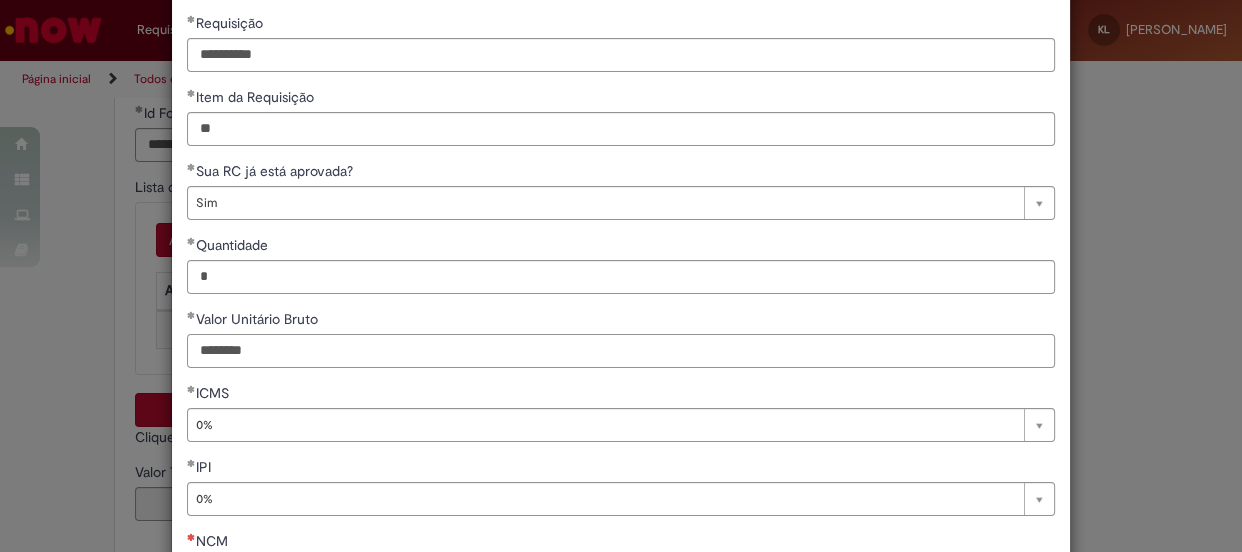 type on "********" 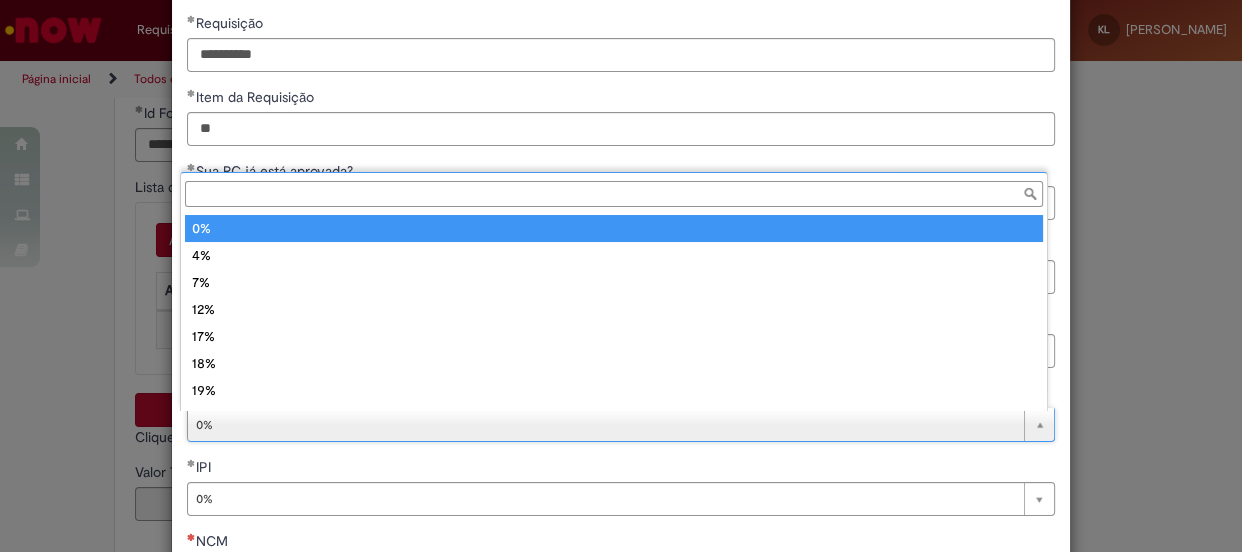 type on "**" 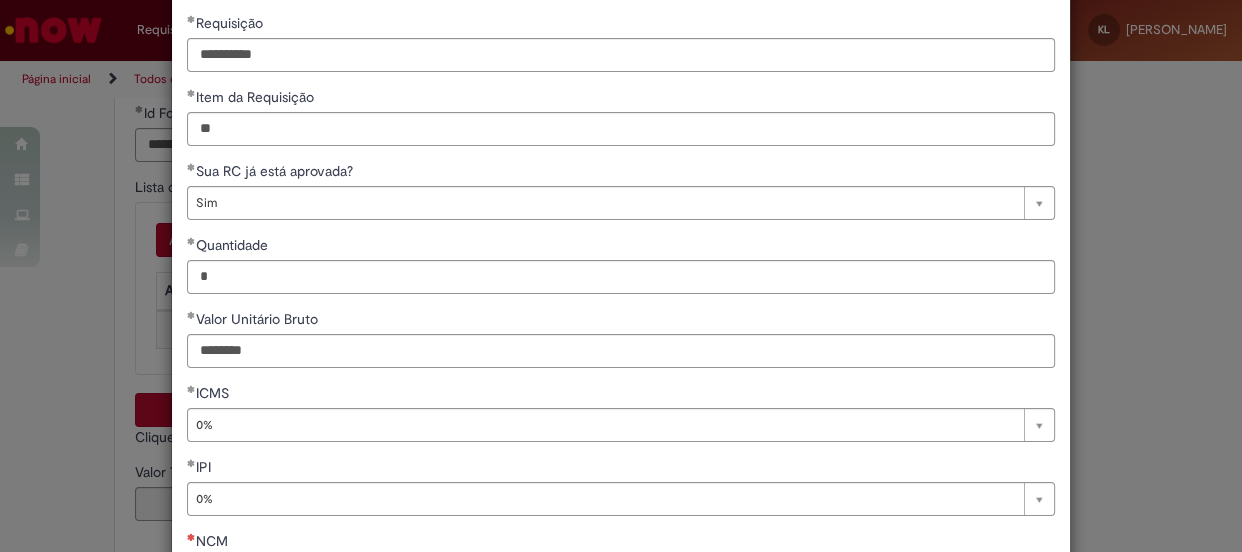 scroll, scrollTop: 0, scrollLeft: 0, axis: both 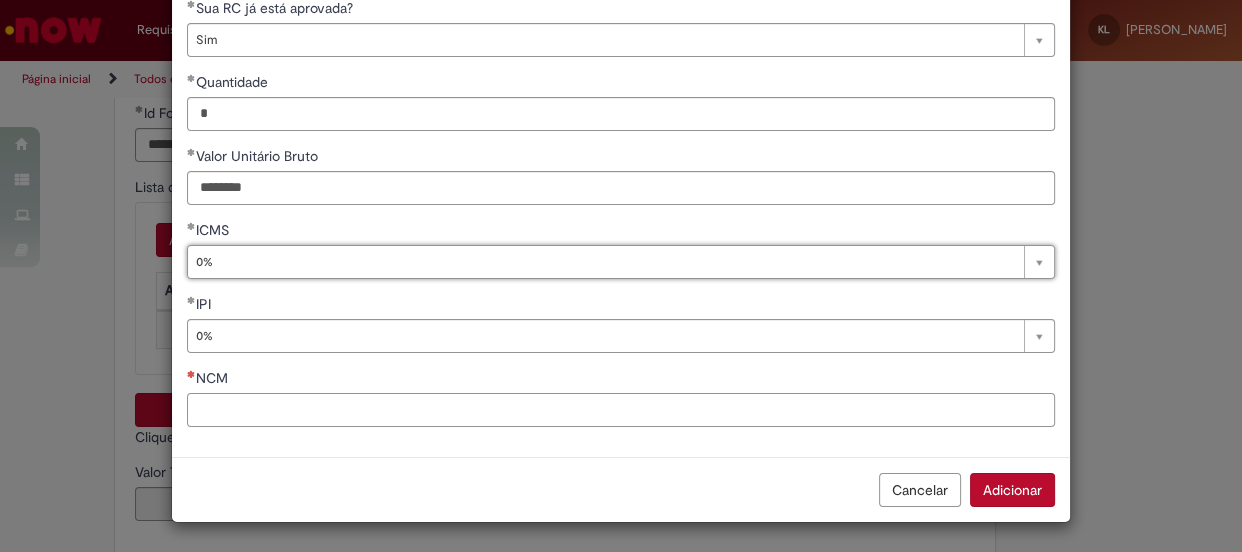 click on "NCM" at bounding box center (621, 410) 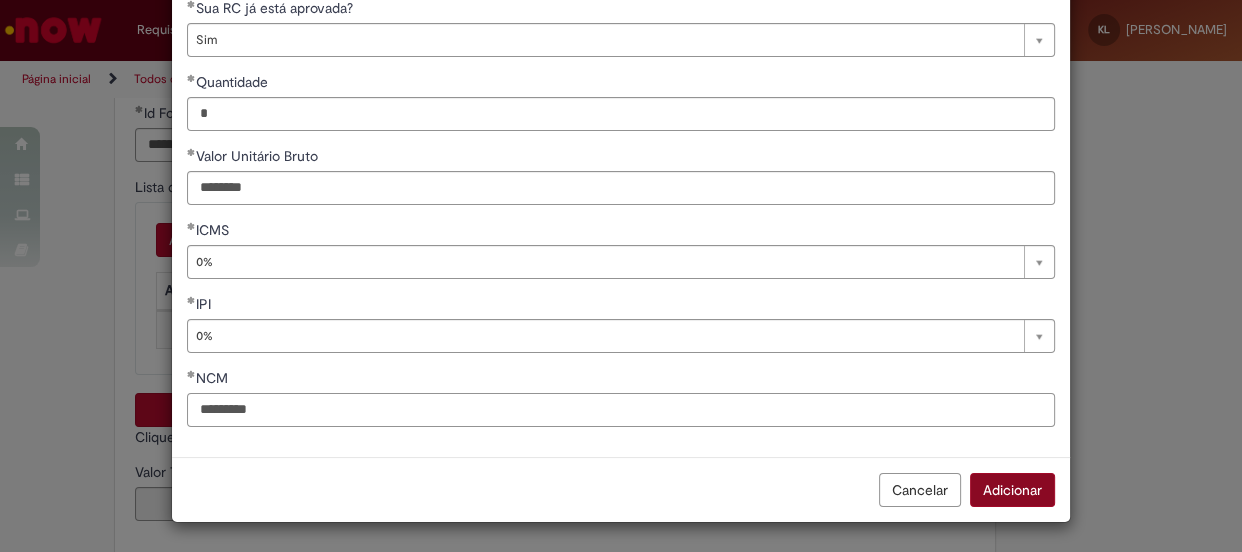 type on "*********" 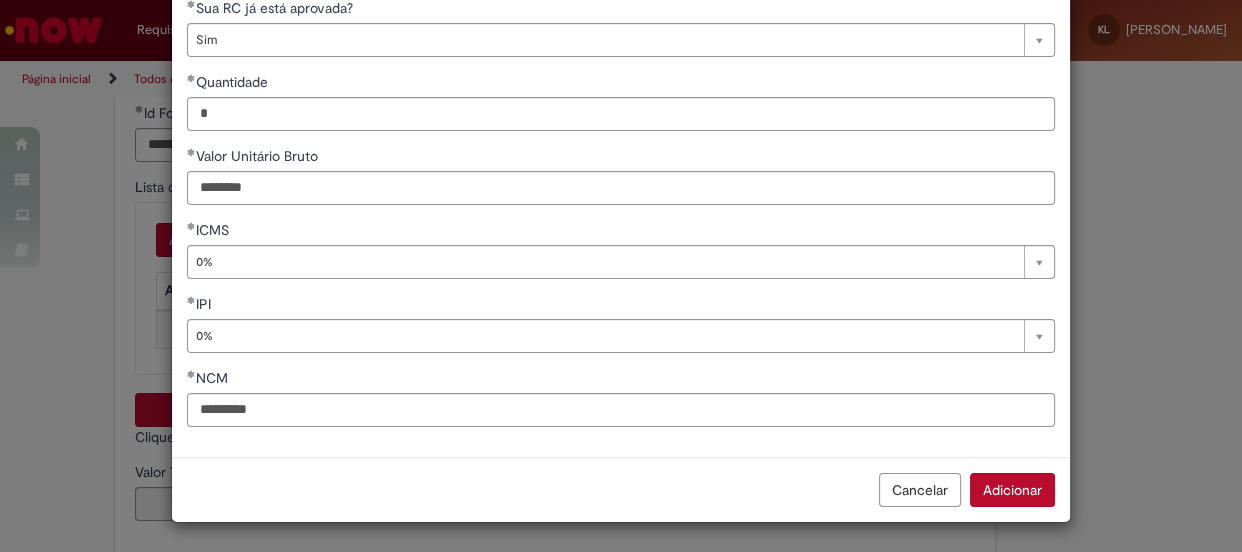 click on "Adicionar" at bounding box center [1012, 490] 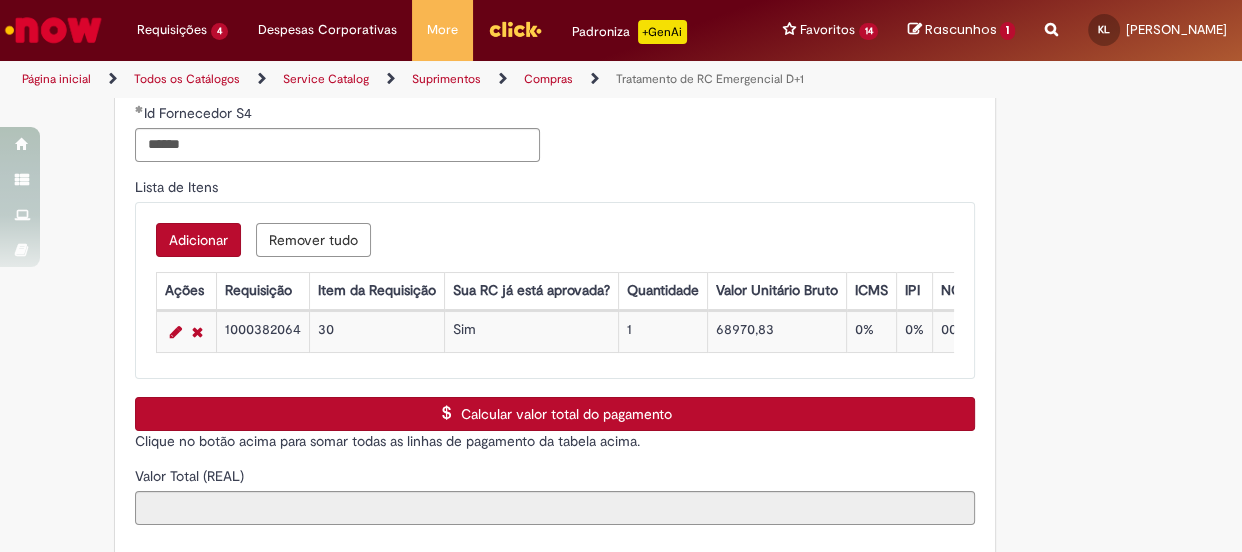 scroll, scrollTop: 0, scrollLeft: 73, axis: horizontal 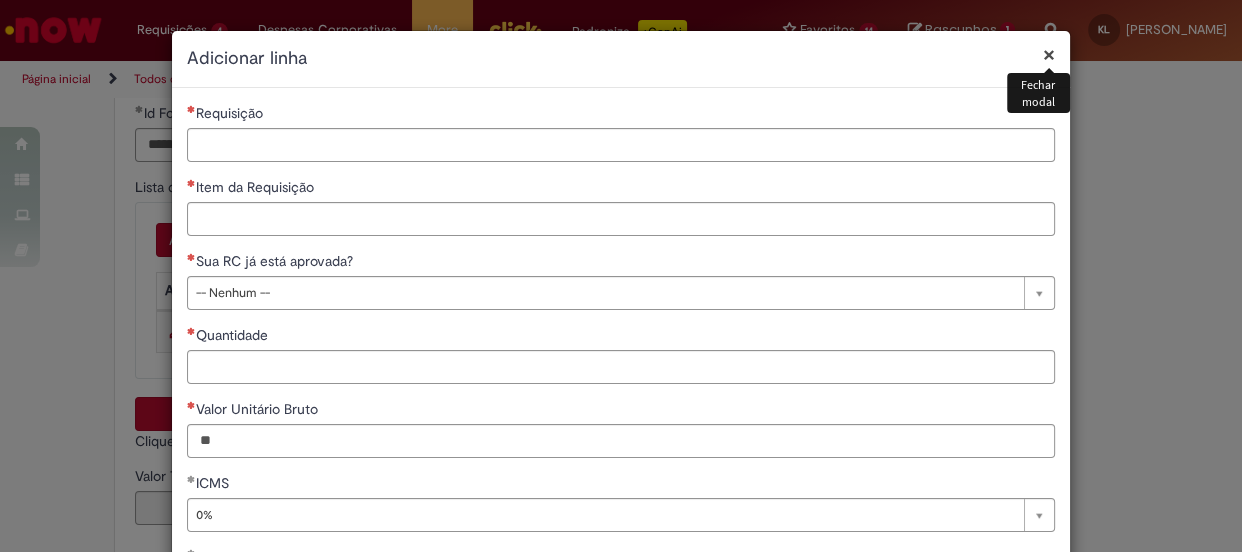 type 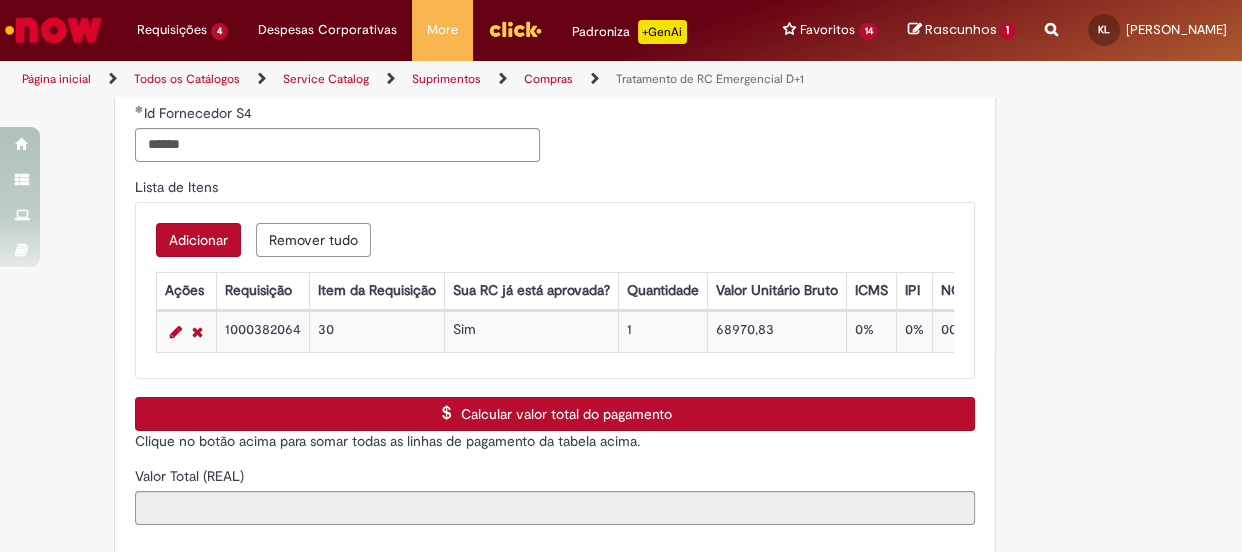 type 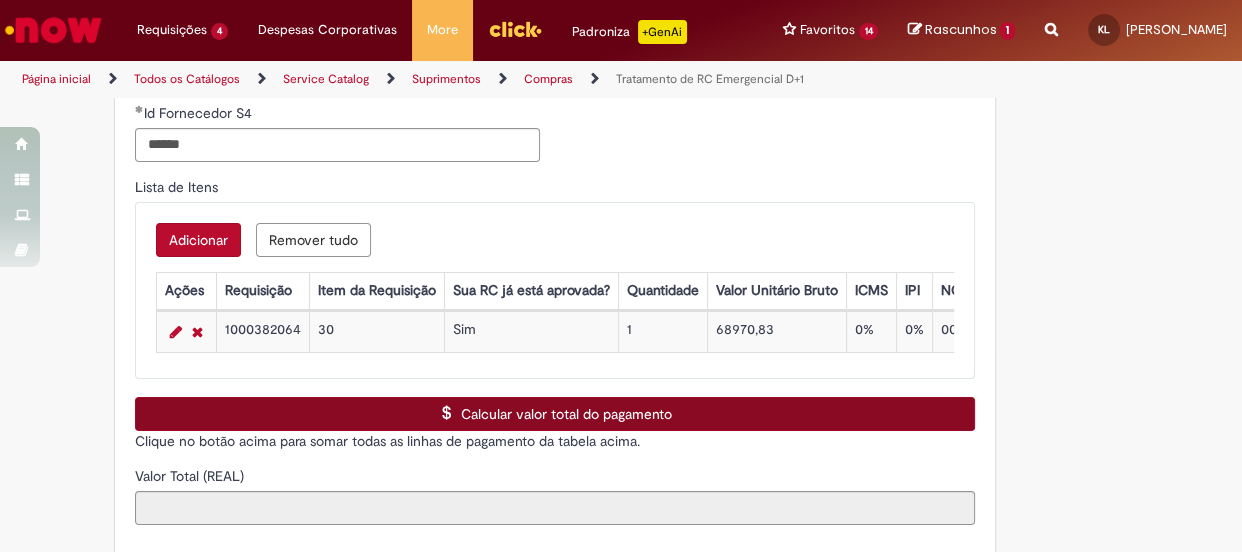 scroll, scrollTop: 1454, scrollLeft: 0, axis: vertical 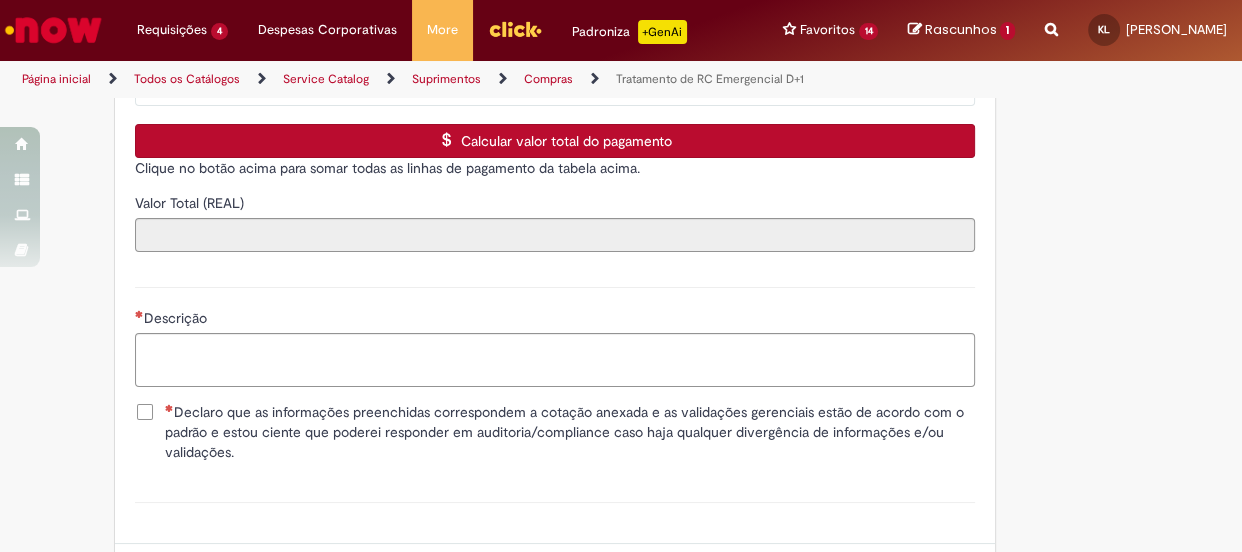 click on "Calcular valor total do pagamento" at bounding box center [555, 141] 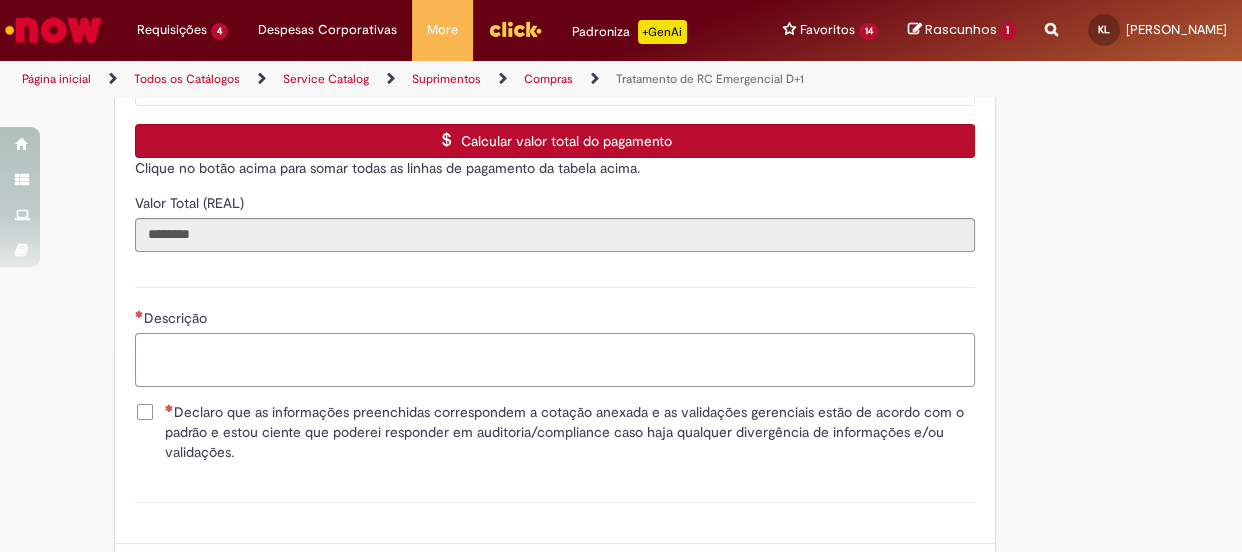 click on "Descrição" at bounding box center [555, 360] 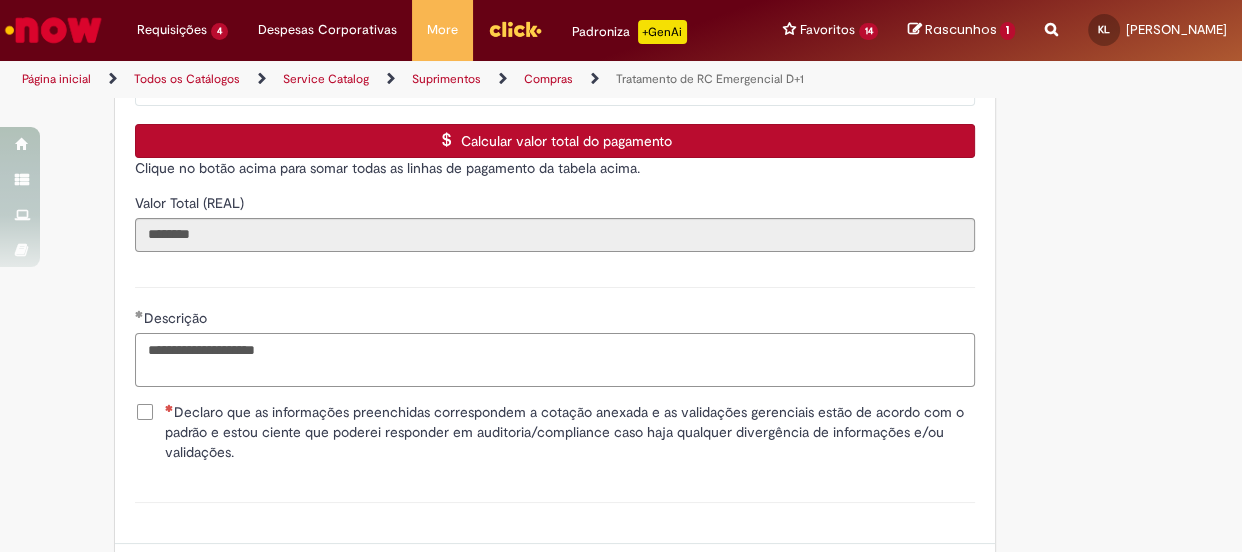 type on "**********" 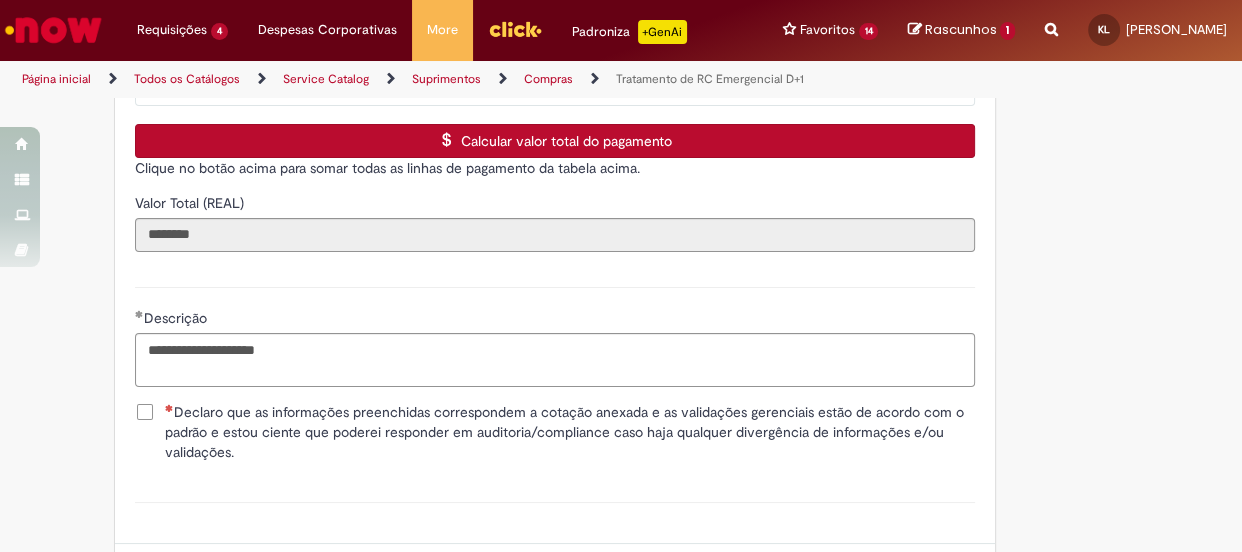 click on "Declaro que as informações preenchidas correspondem a cotação anexada e as validações gerenciais estão de acordo com o padrão e estou ciente que poderei responder em auditoria/compliance caso haja qualquer divergência de informações e/ou validações." at bounding box center (570, 432) 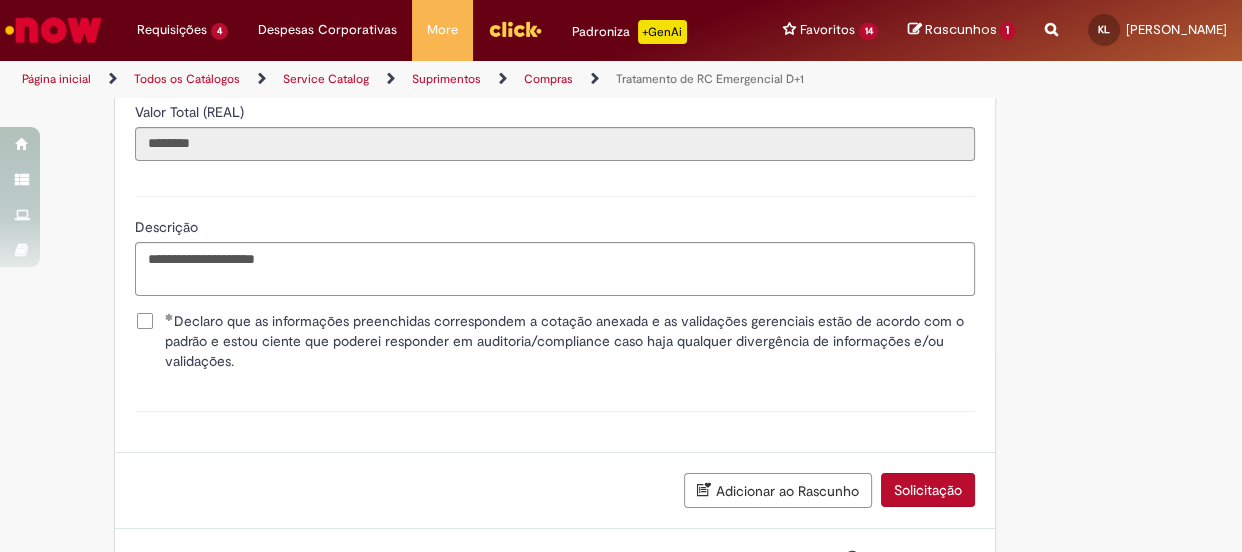 scroll, scrollTop: 1641, scrollLeft: 0, axis: vertical 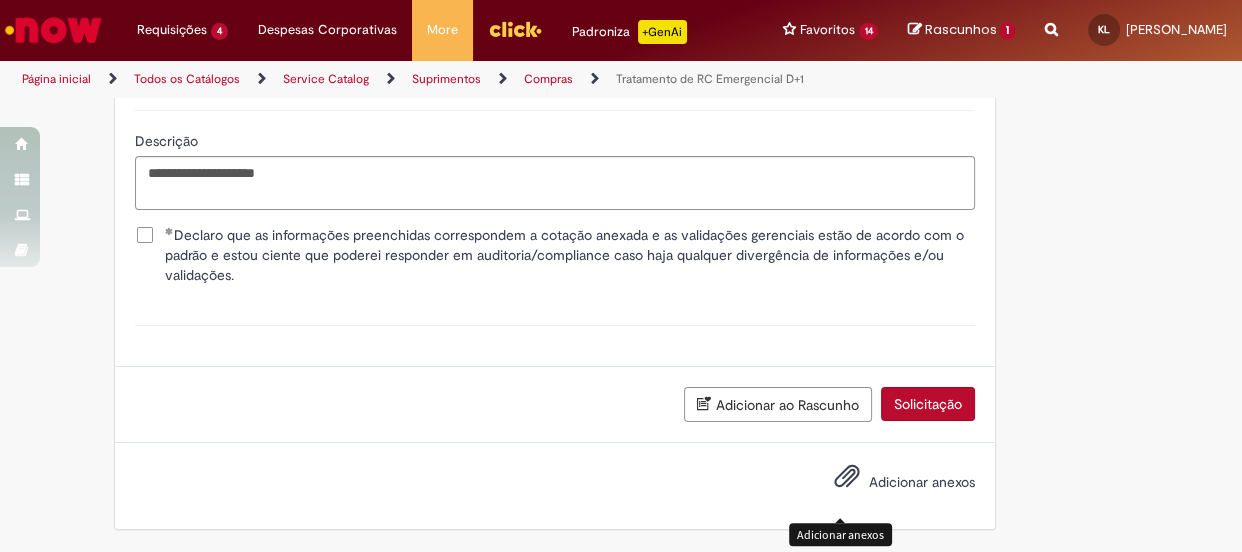 click at bounding box center (847, 477) 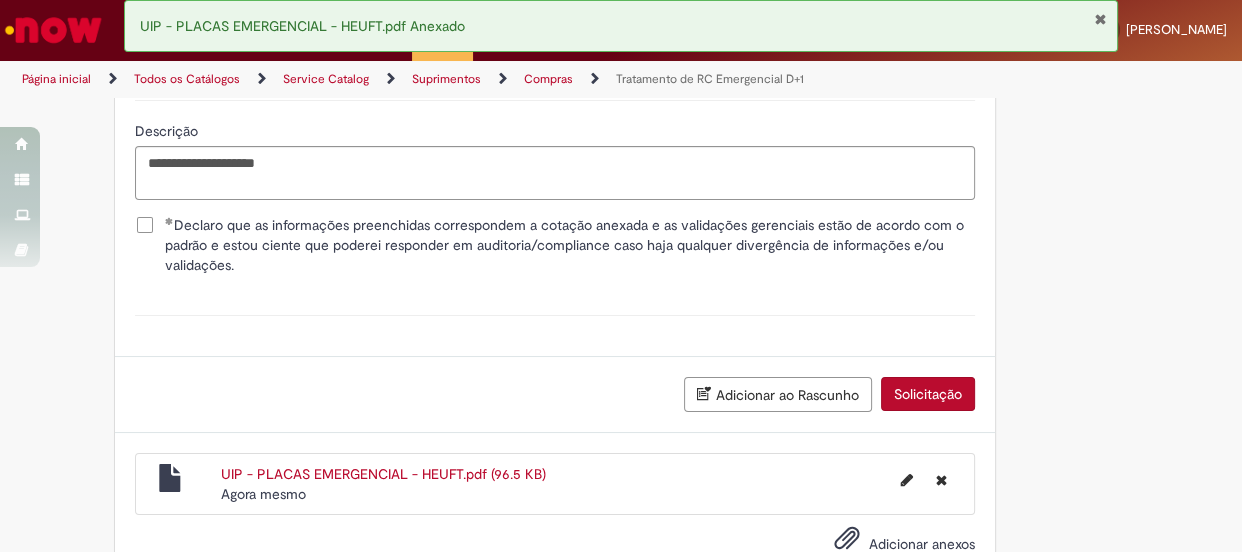 scroll, scrollTop: 1713, scrollLeft: 0, axis: vertical 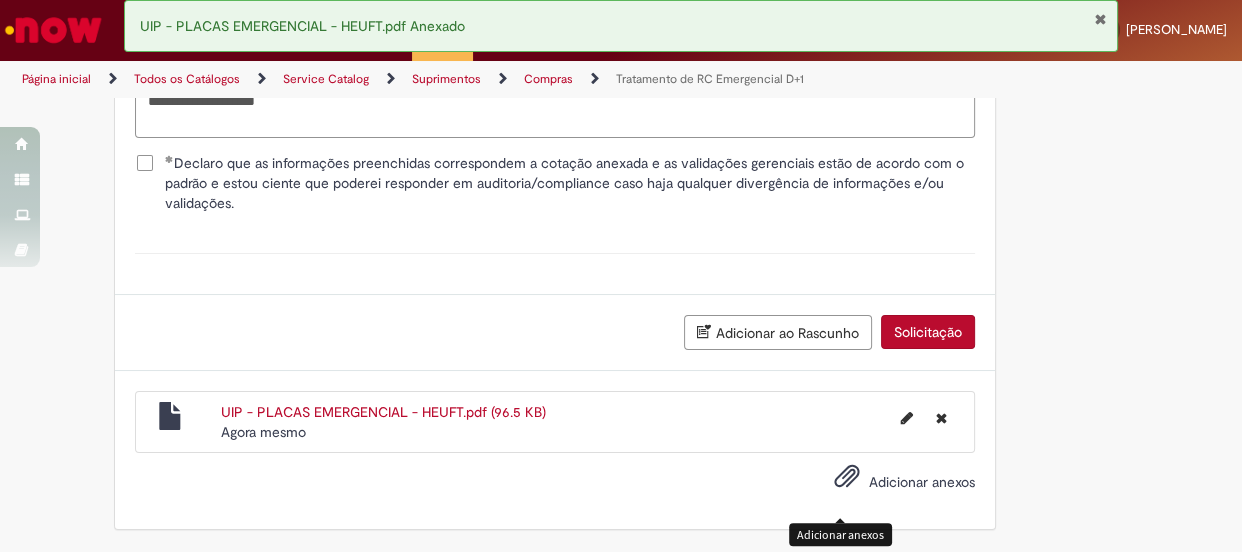 click at bounding box center [847, 477] 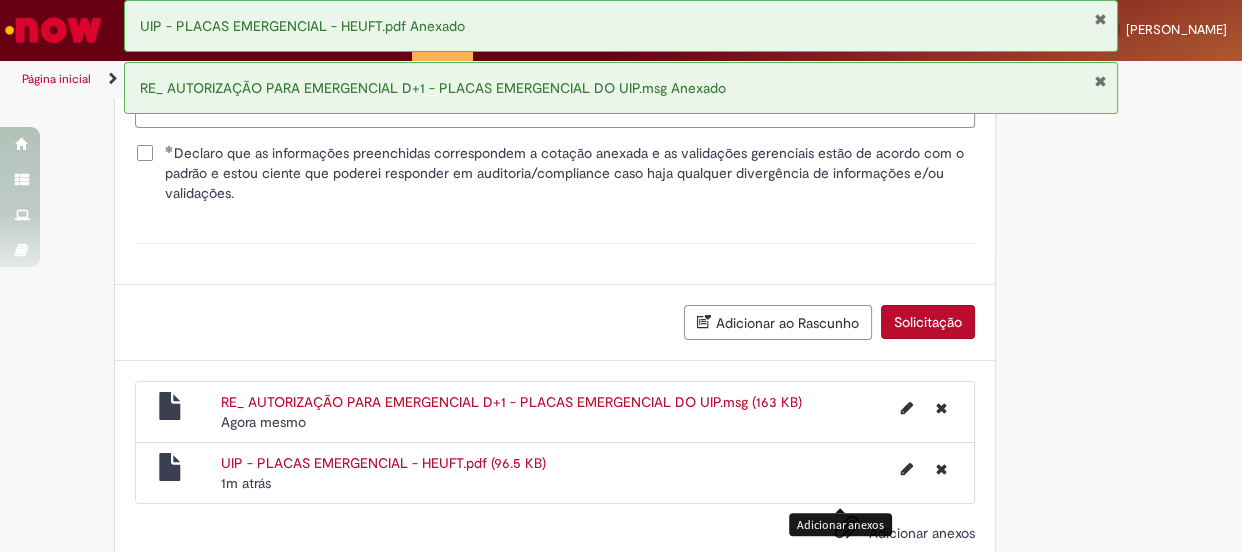 scroll, scrollTop: 1773, scrollLeft: 0, axis: vertical 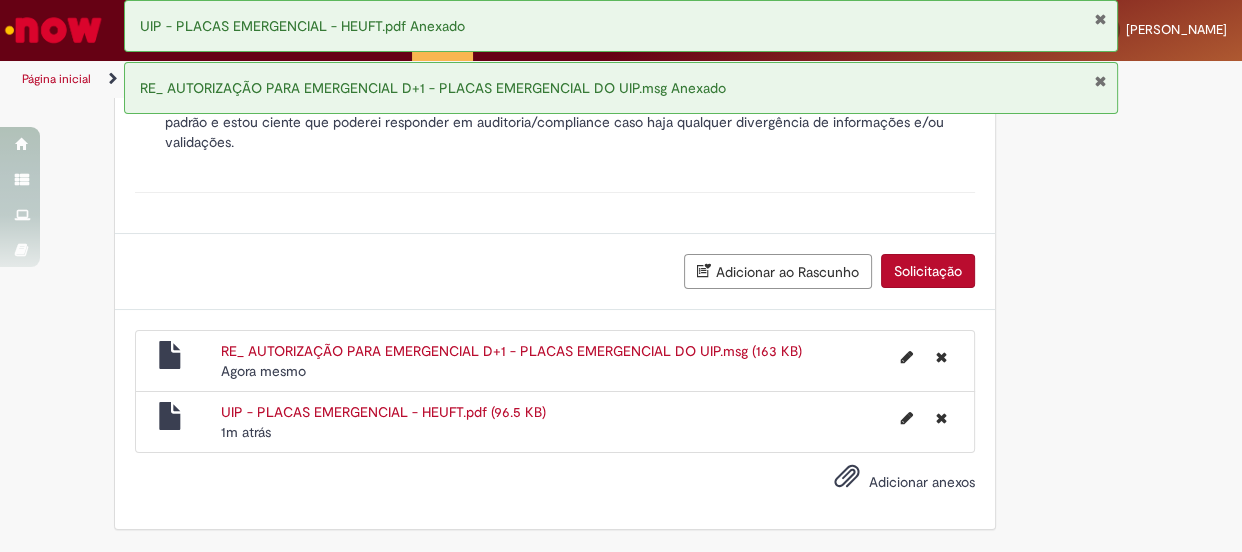 click on "Solicitação" at bounding box center (928, 271) 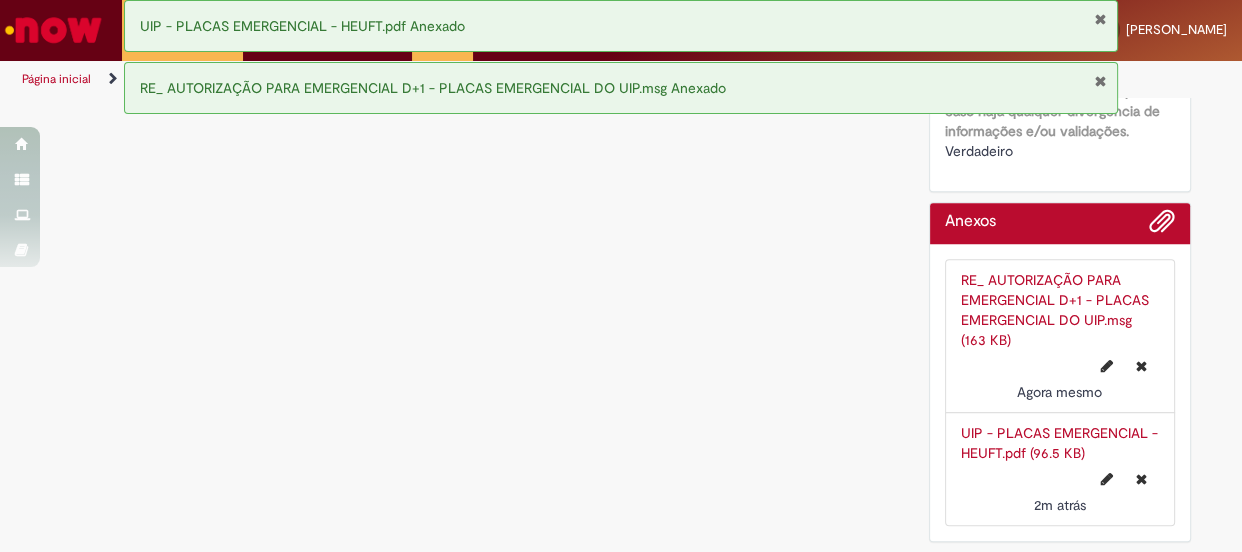 scroll, scrollTop: 0, scrollLeft: 0, axis: both 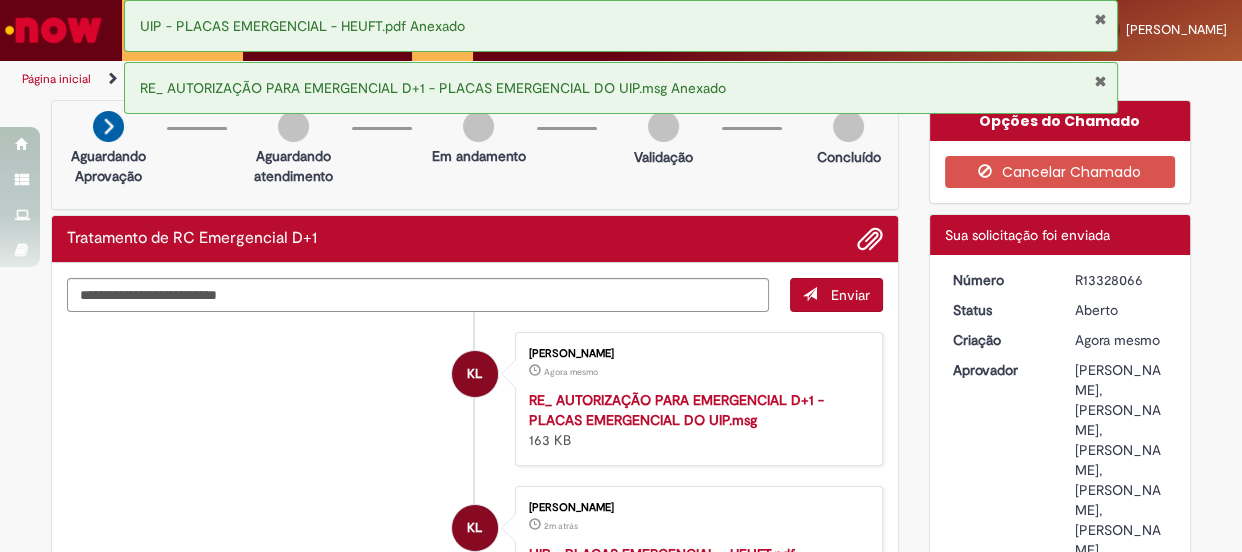 click at bounding box center (1100, 19) 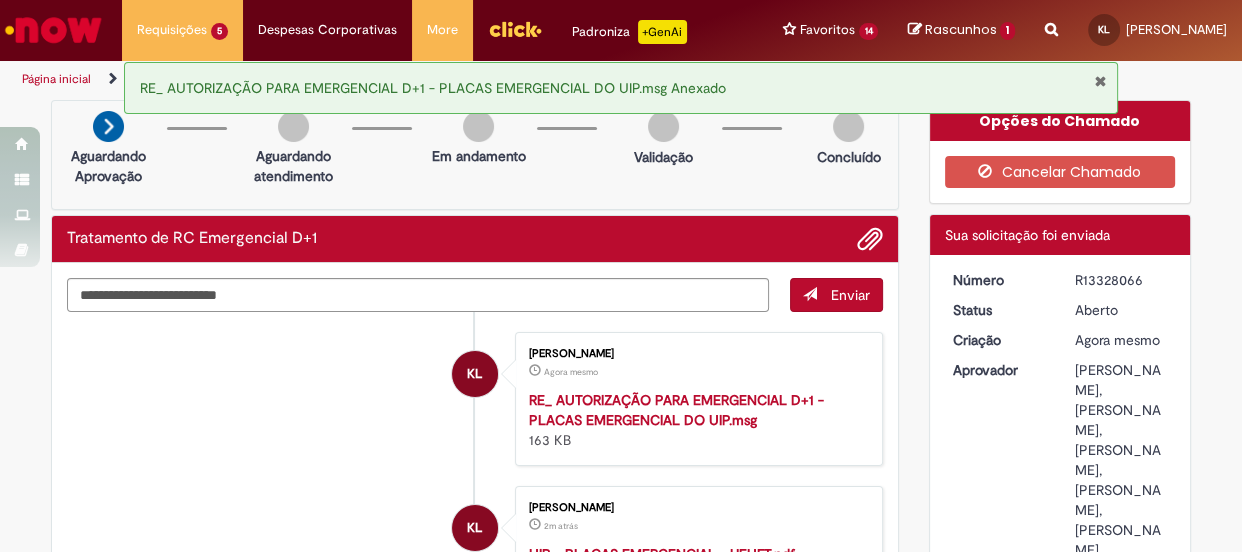 click at bounding box center [1100, 81] 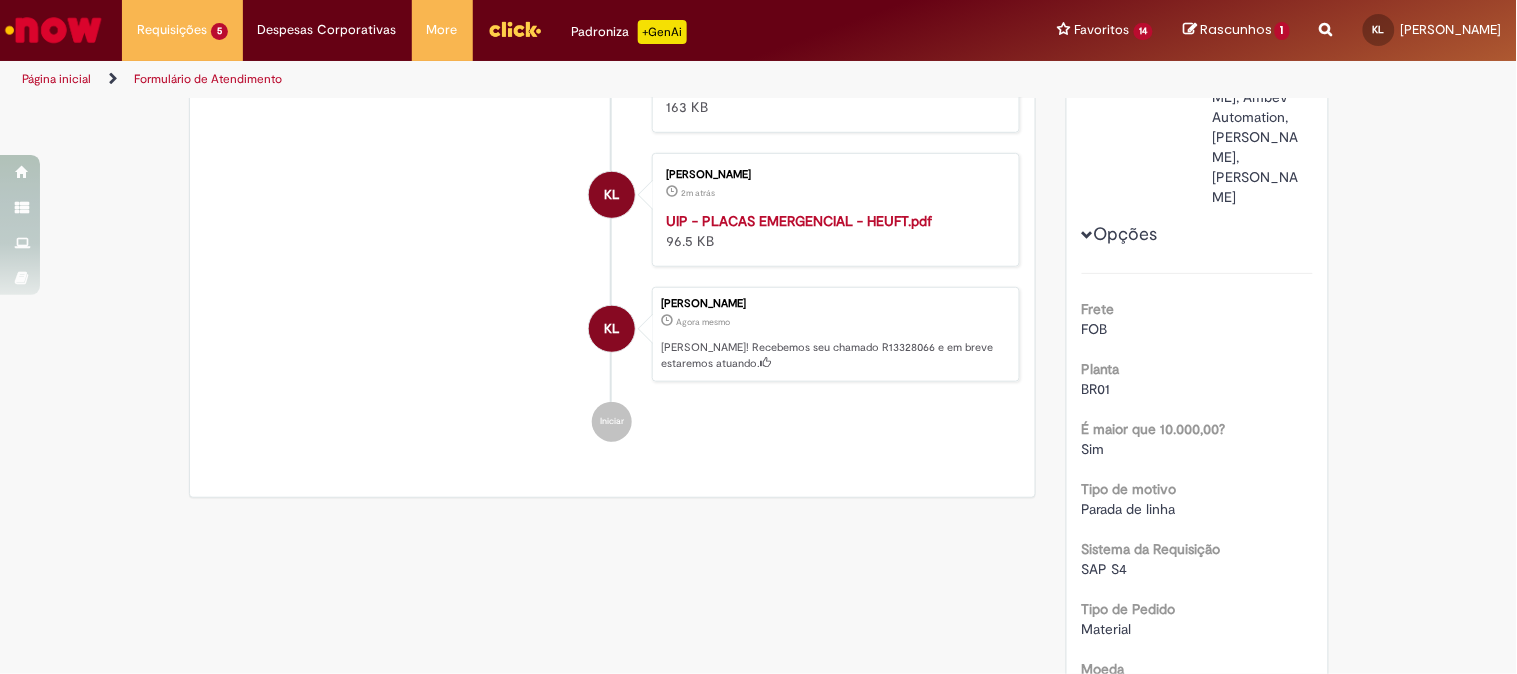 scroll, scrollTop: 111, scrollLeft: 0, axis: vertical 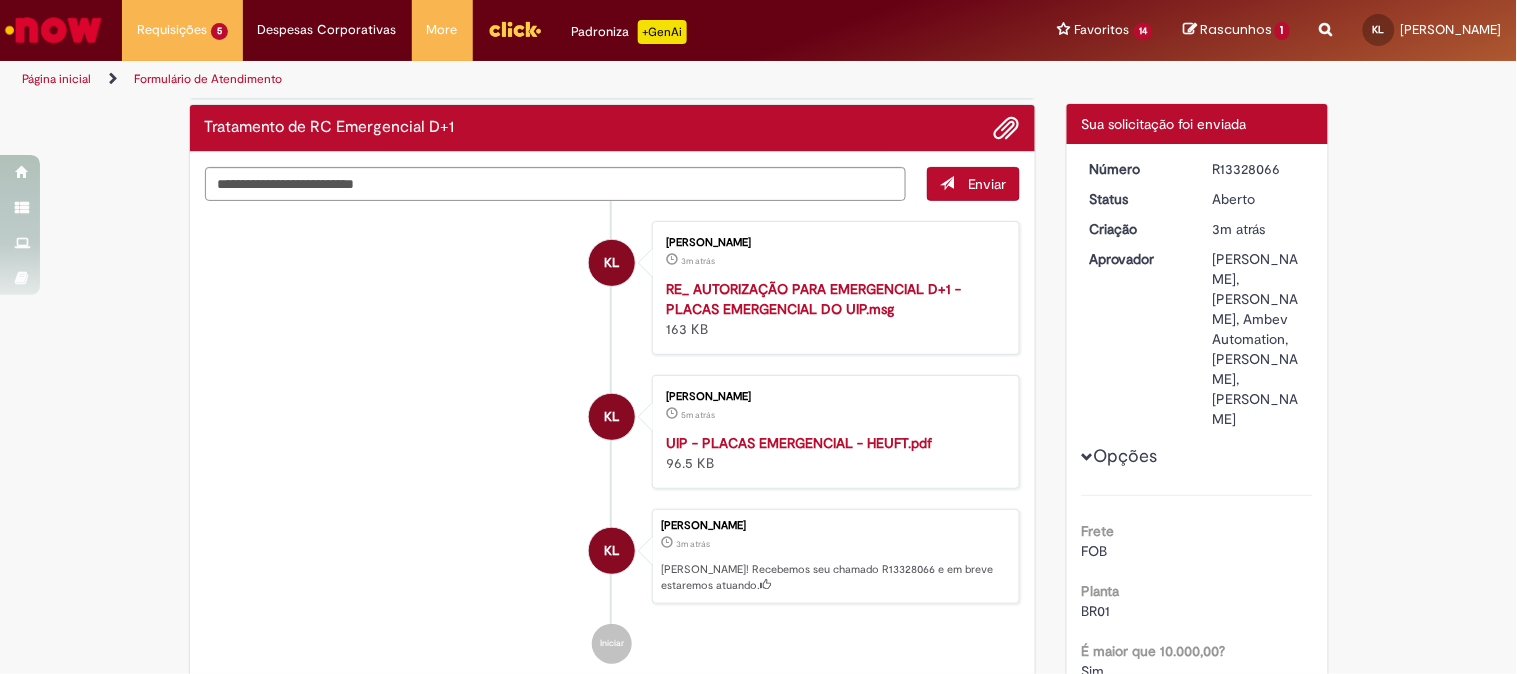 click on "R13328066" at bounding box center [1259, 169] 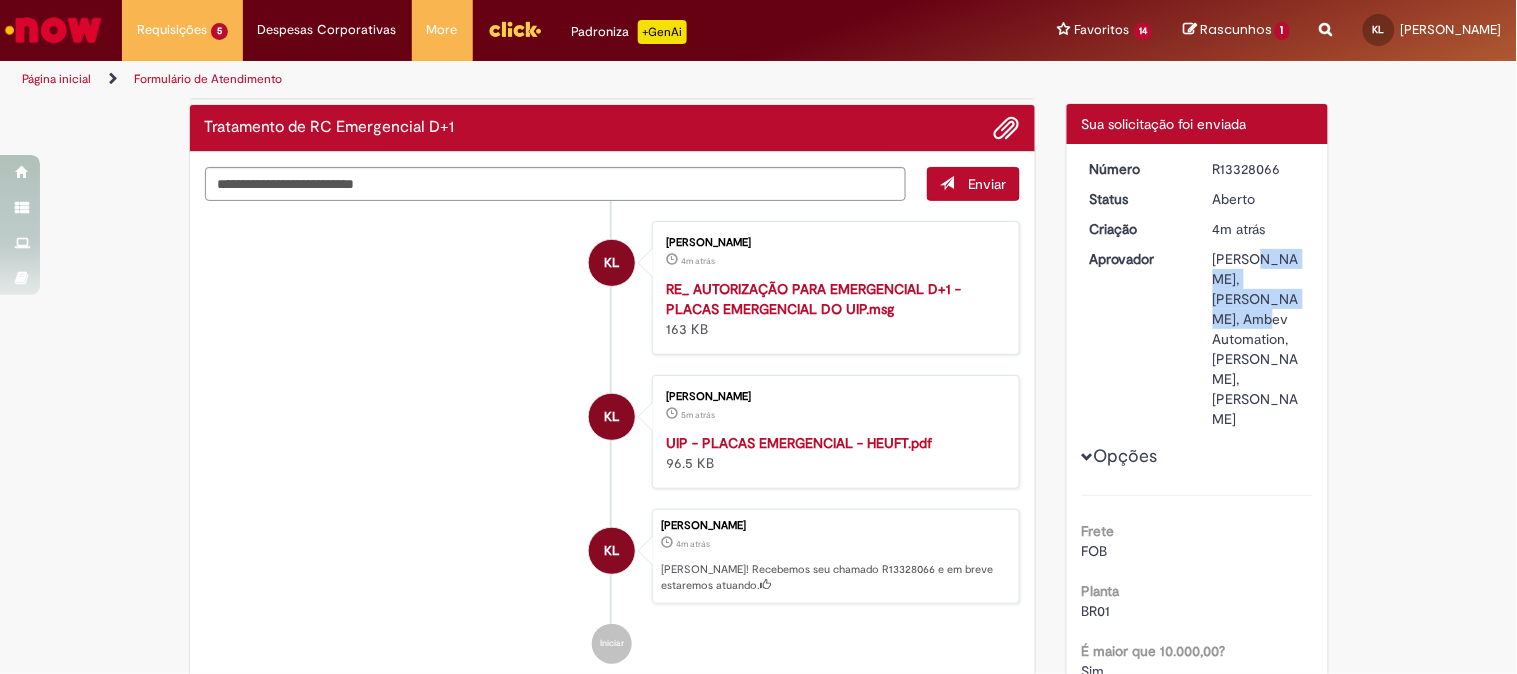 drag, startPoint x: 1203, startPoint y: 250, endPoint x: 1231, endPoint y: 293, distance: 51.312767 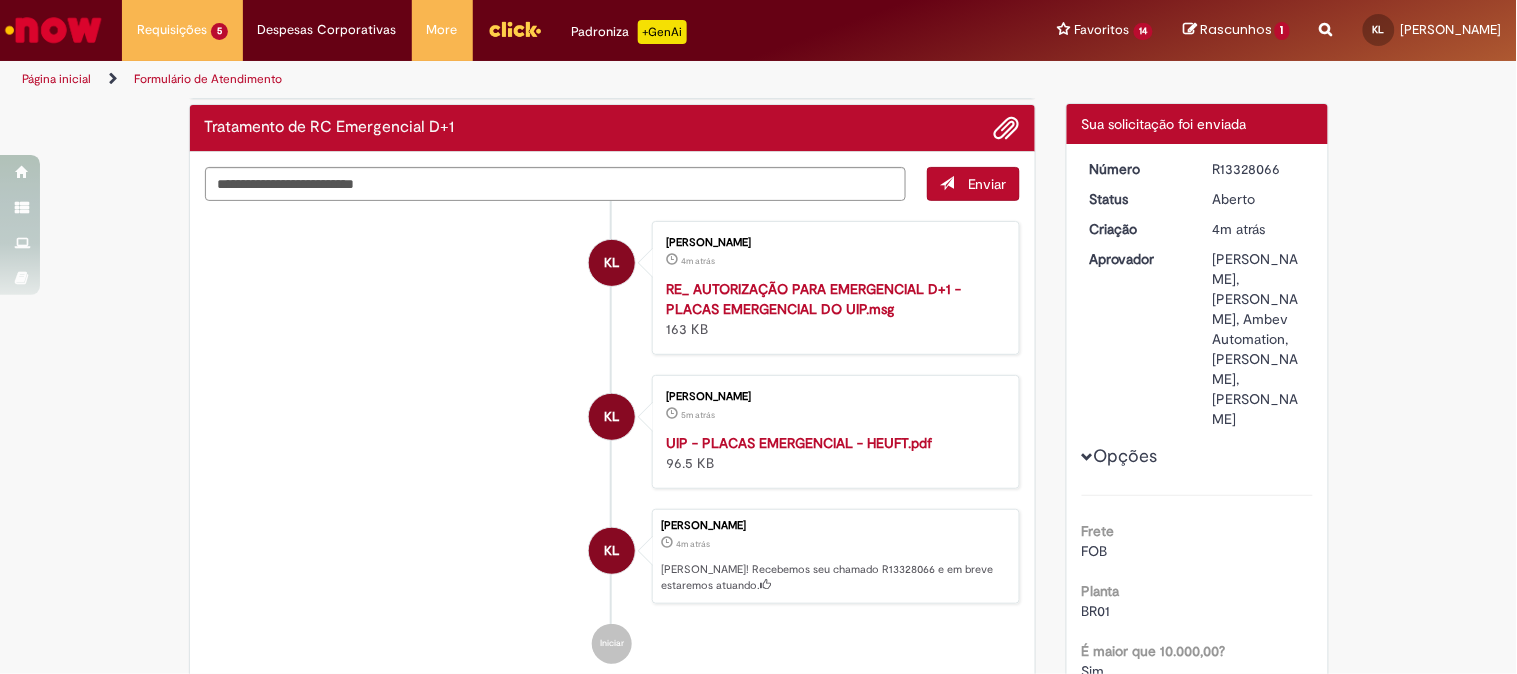 click on "Alexandre Cristino Da Silva, AMANDA APARECIDA MARTINS, Ambev Automation, ARIANNA PACHECO GUDE, Beatriz De Almeida Castro" at bounding box center [1259, 339] 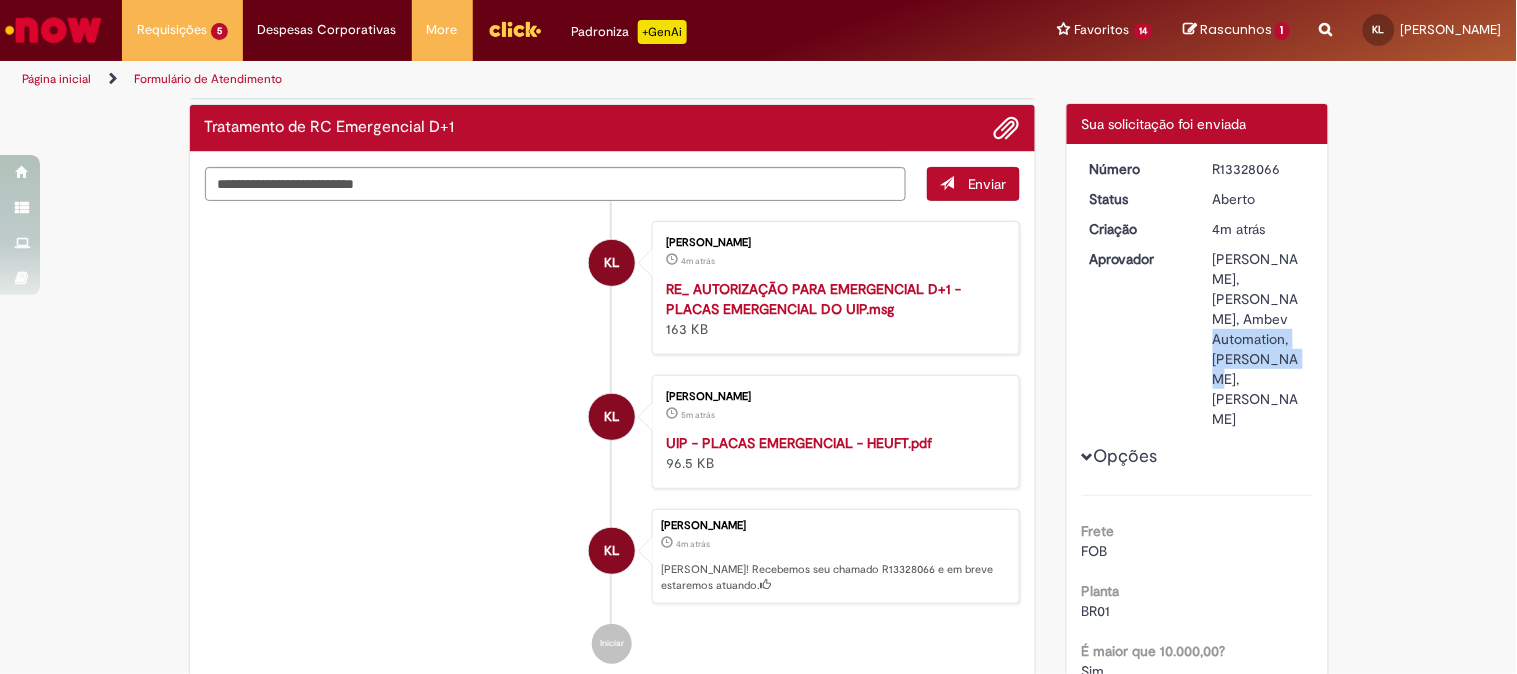drag, startPoint x: 1204, startPoint y: 314, endPoint x: 1262, endPoint y: 356, distance: 71.610054 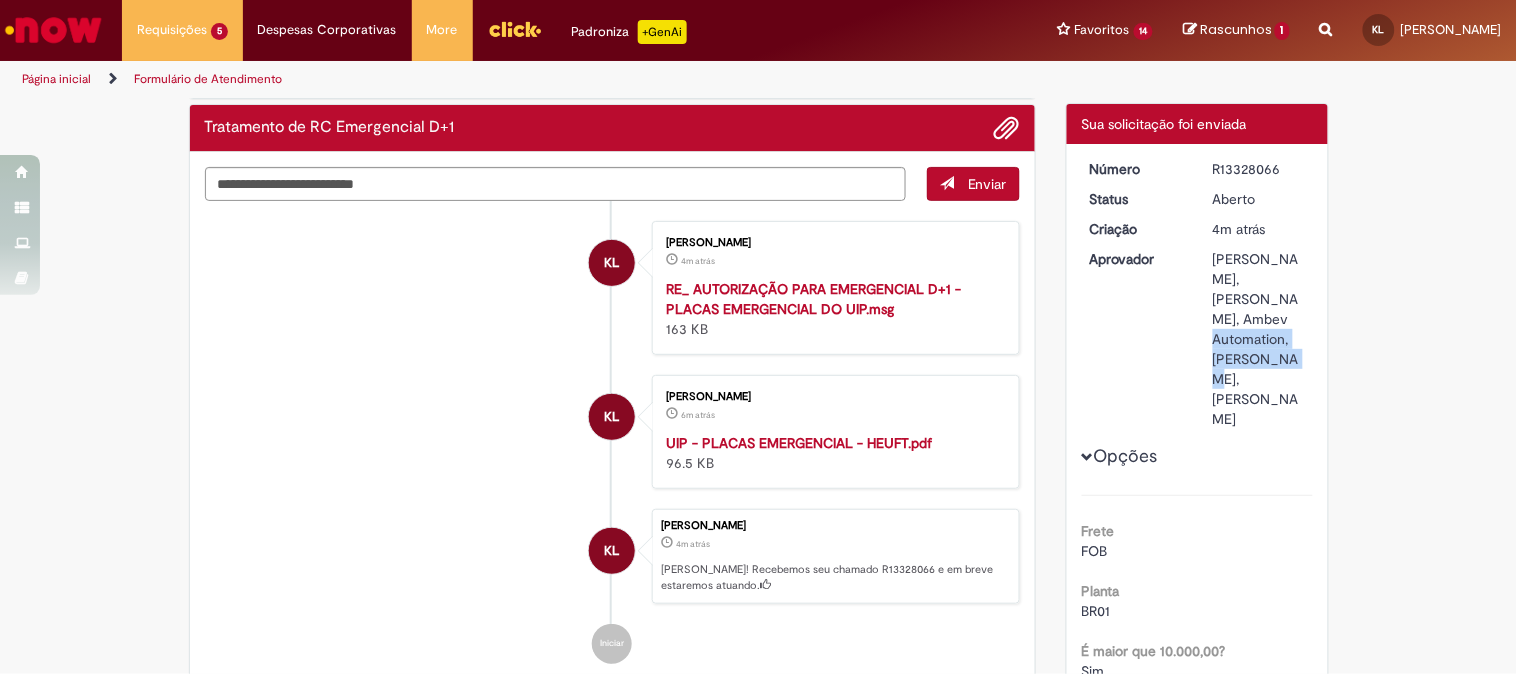 drag, startPoint x: 1207, startPoint y: 422, endPoint x: 1242, endPoint y: 460, distance: 51.662365 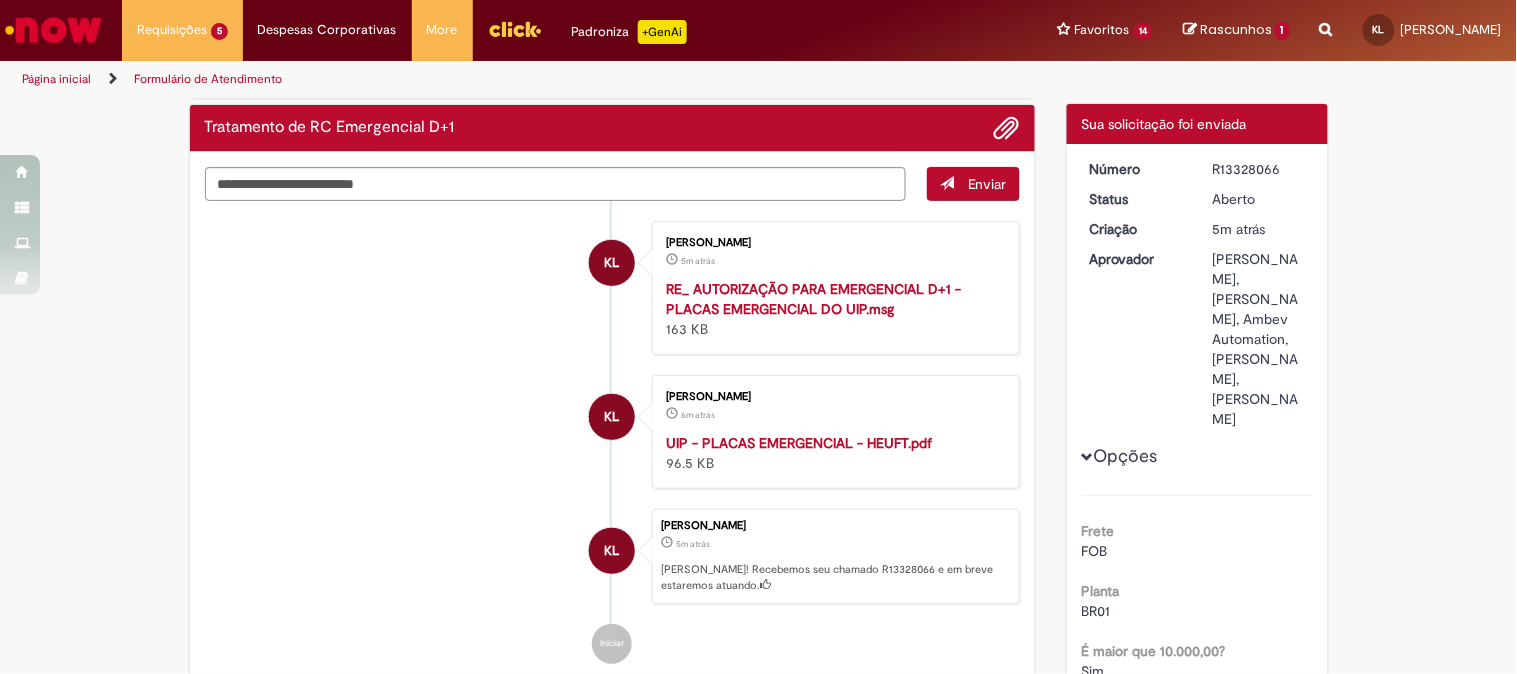 click on "Alexandre Cristino Da Silva, AMANDA APARECIDA MARTINS, Ambev Automation, ARIANNA PACHECO GUDE, Beatriz De Almeida Castro" at bounding box center [1259, 339] 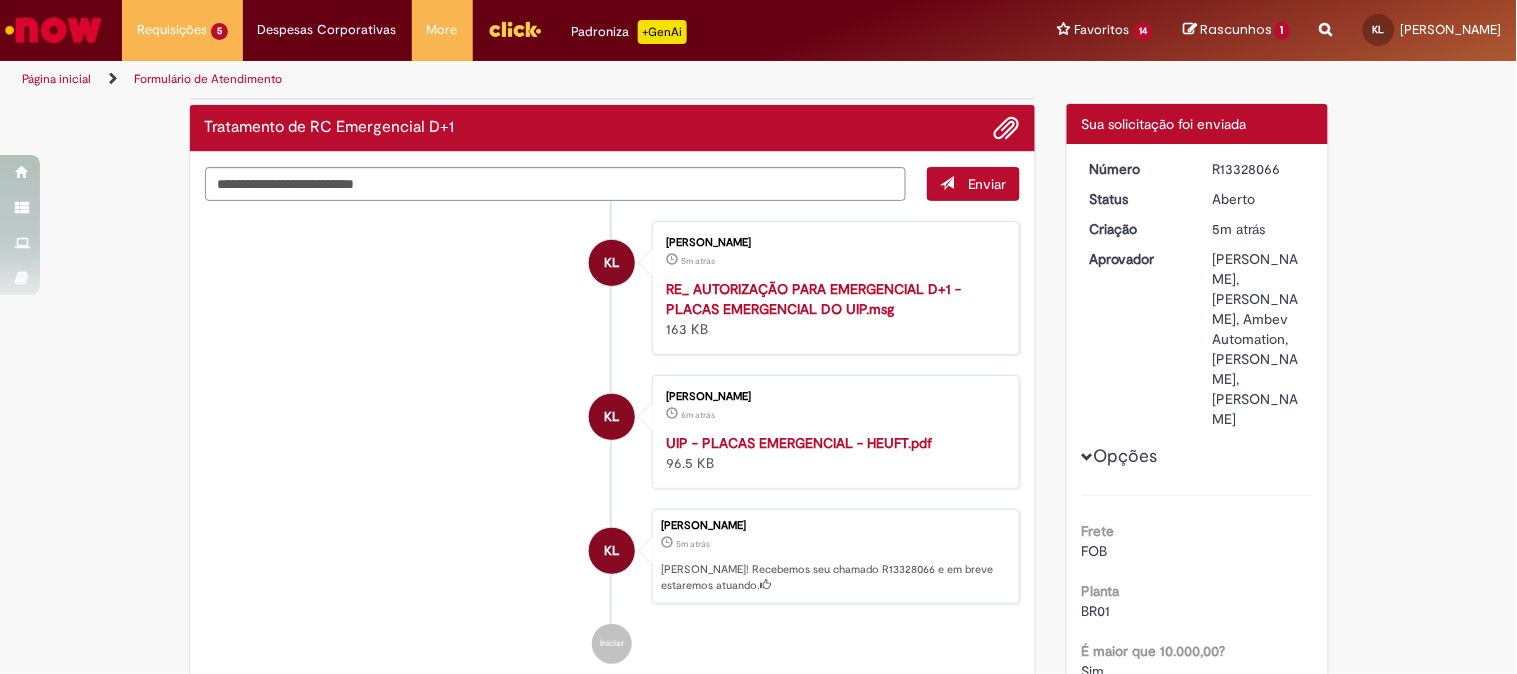 click on "Alexandre Cristino Da Silva, AMANDA APARECIDA MARTINS, Ambev Automation, ARIANNA PACHECO GUDE, Beatriz De Almeida Castro" at bounding box center (1259, 339) 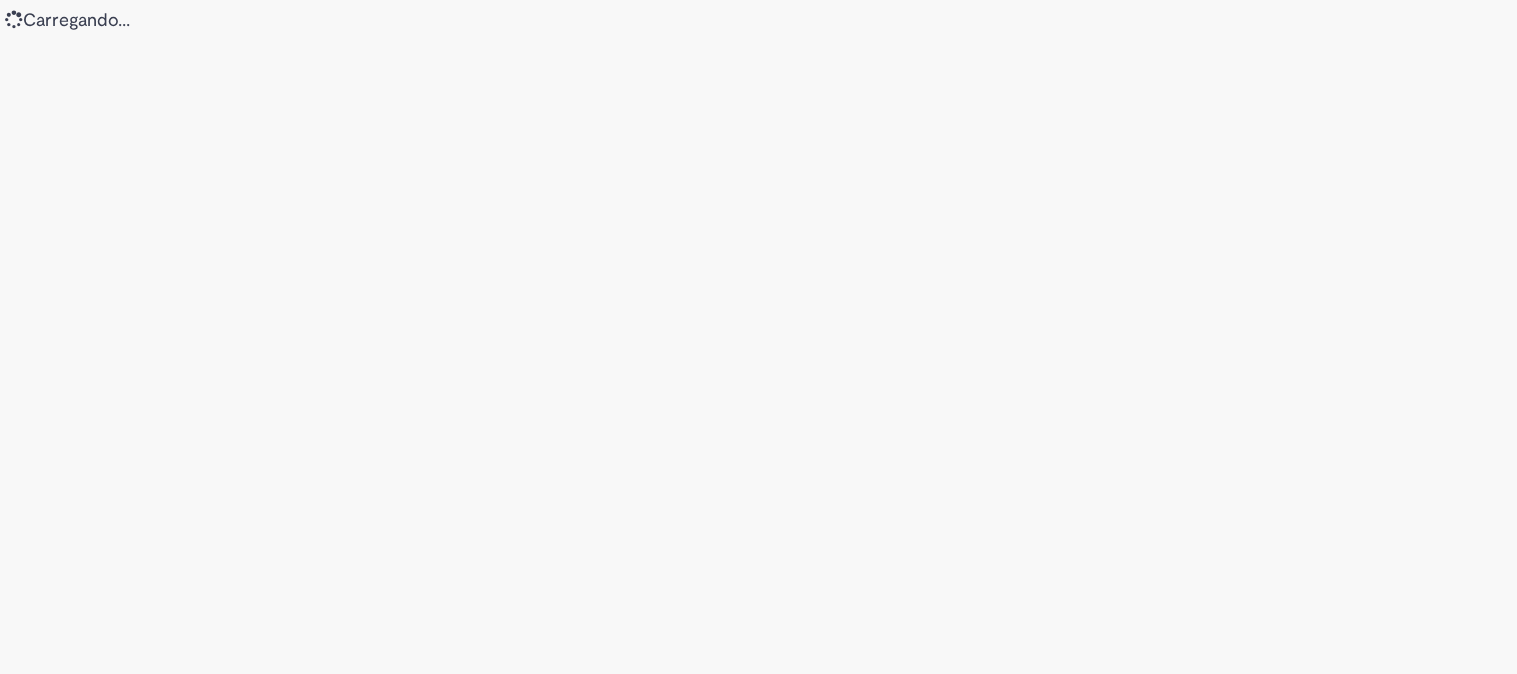 scroll, scrollTop: 0, scrollLeft: 0, axis: both 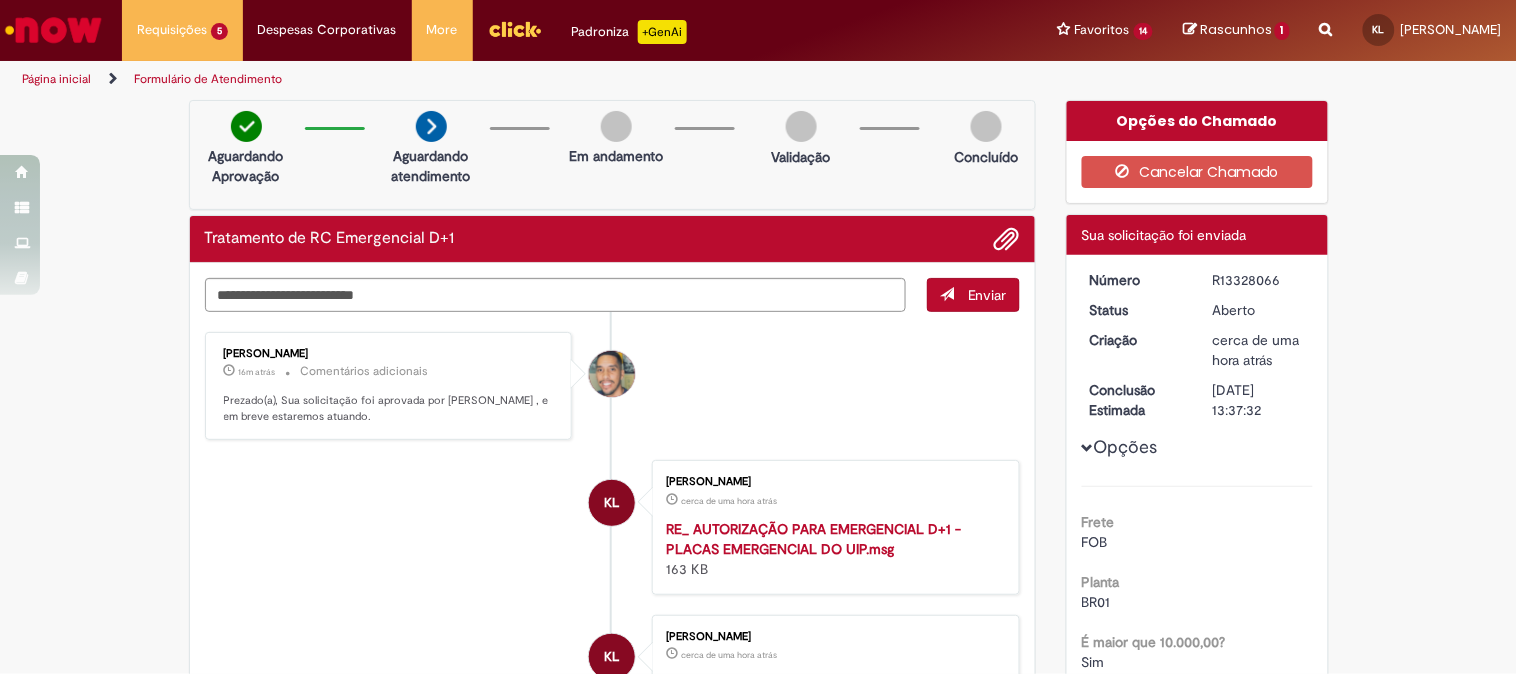 click on "William Souza da Silva
16m atrás 16 minutos atrás     Comentários adicionais
Prezado(a), Sua solicitação foi aprovada por William Souza da Silva , e em breve estaremos atuando." at bounding box center (613, 386) 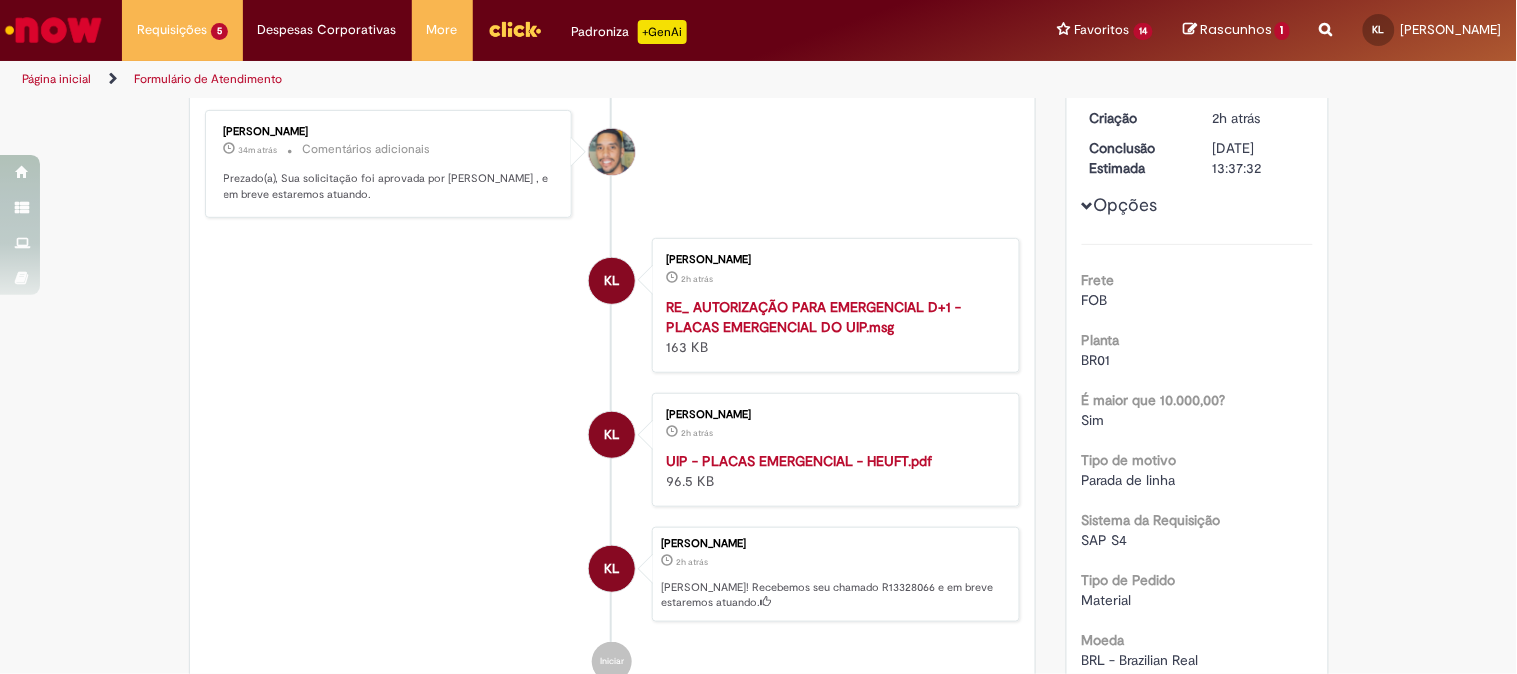 scroll, scrollTop: 0, scrollLeft: 0, axis: both 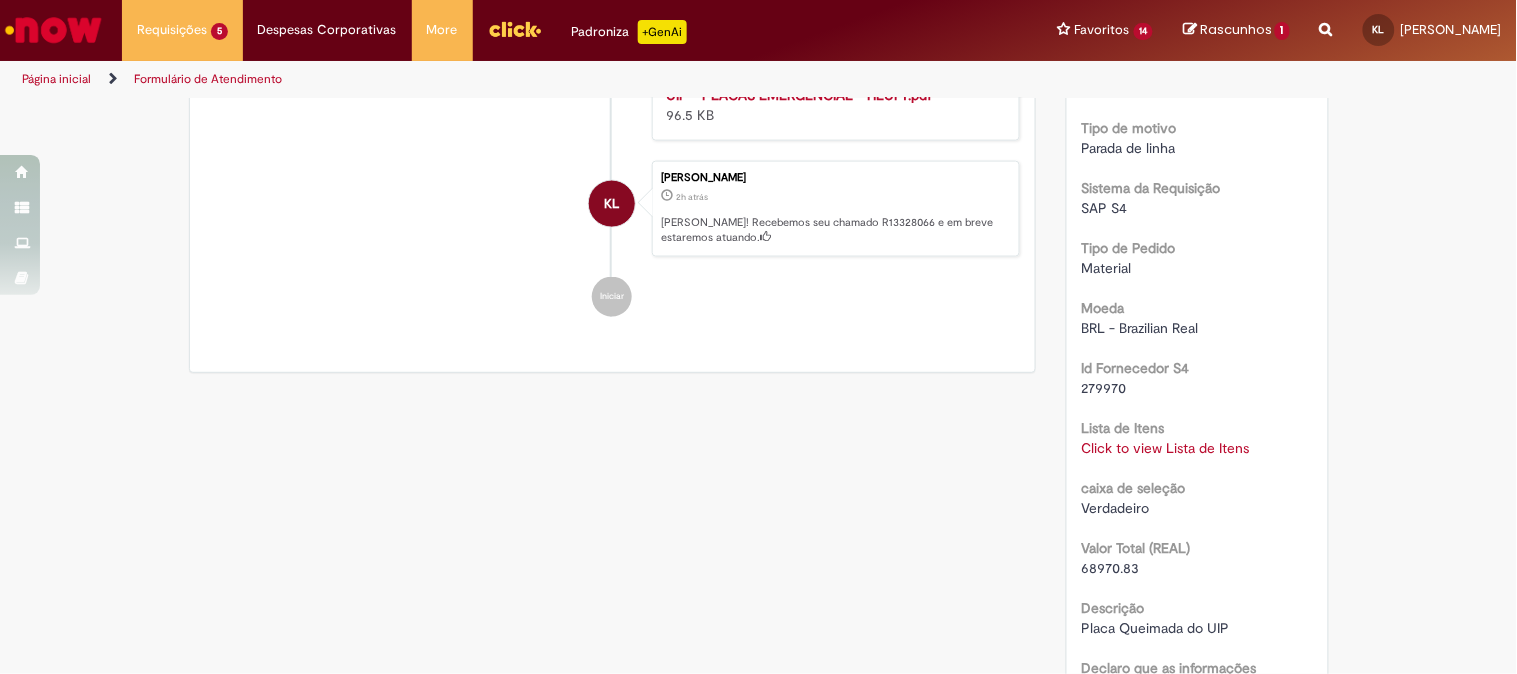 click on "Click to view Lista de Itens" at bounding box center (1166, 448) 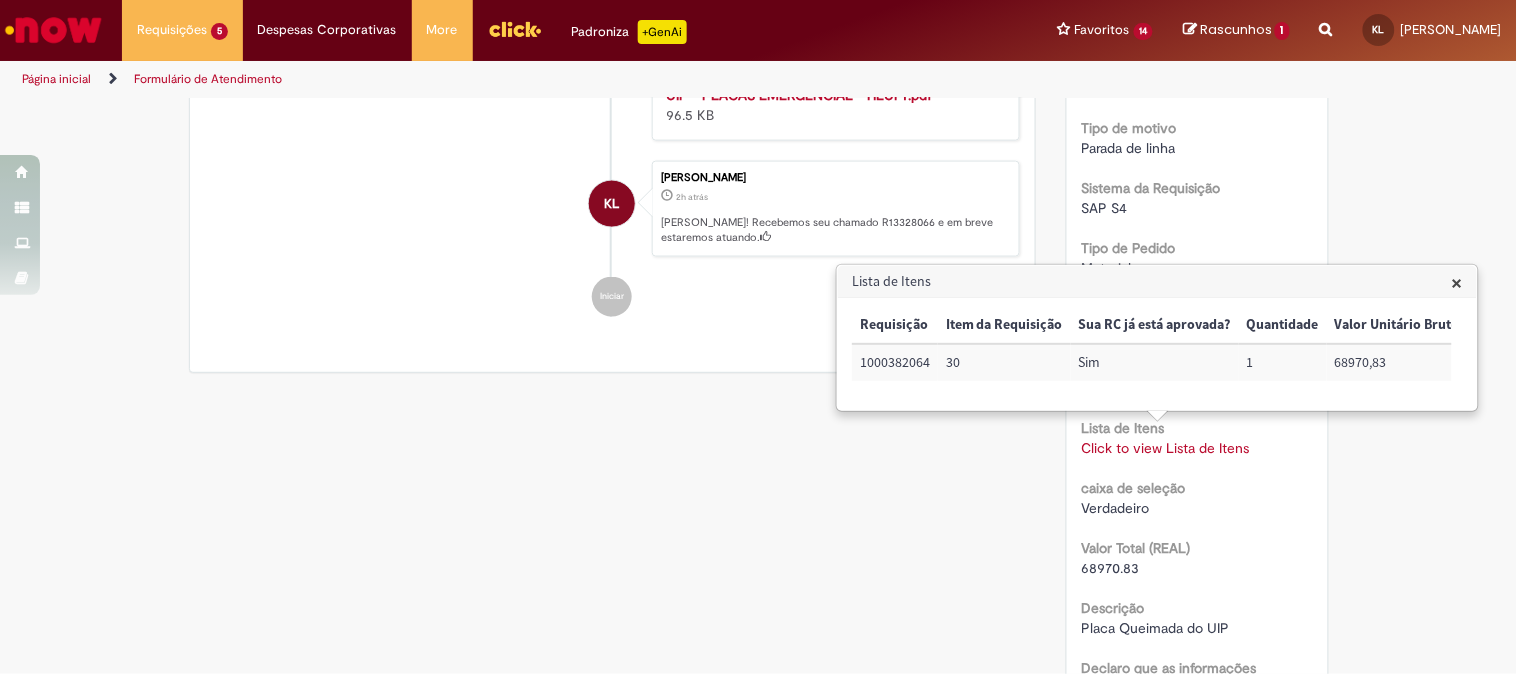 click on "1000382064" at bounding box center (895, 362) 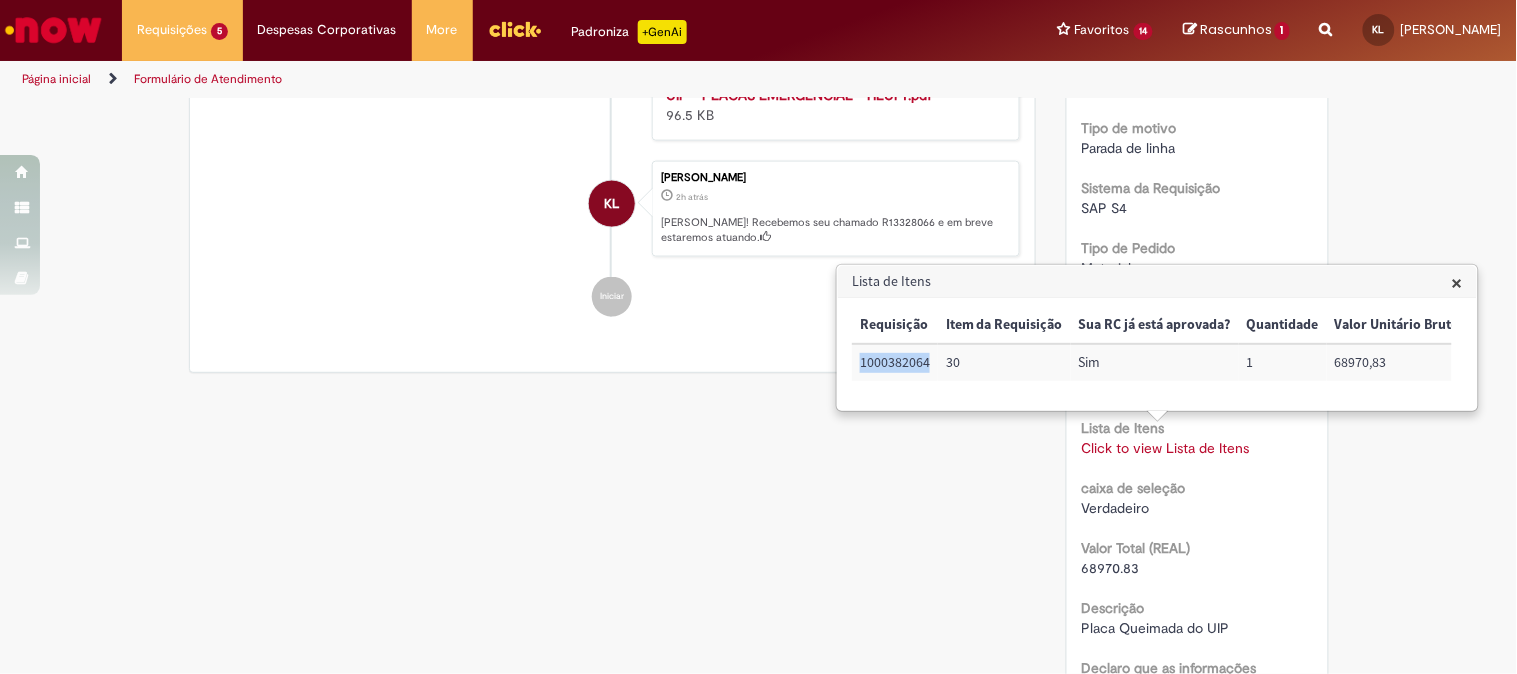 click on "1000382064" at bounding box center [895, 362] 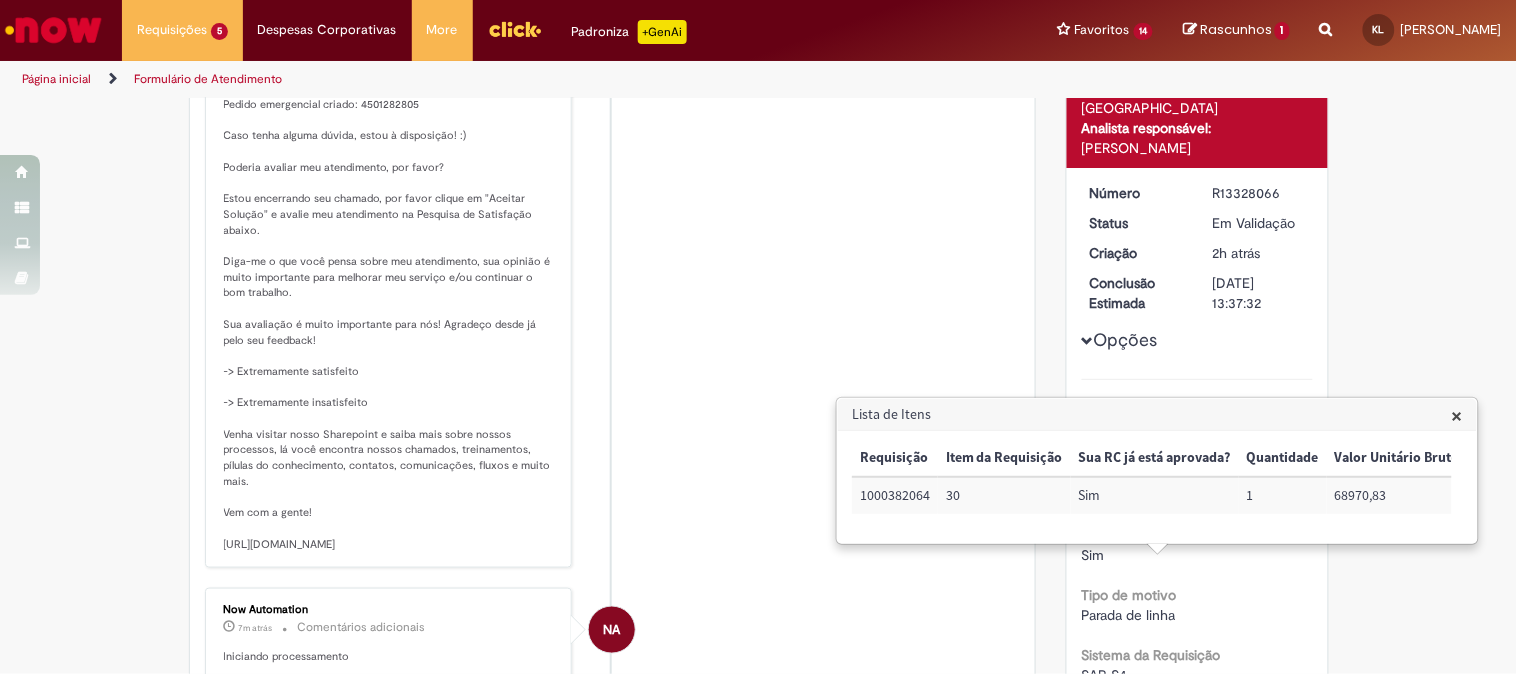 scroll, scrollTop: 111, scrollLeft: 0, axis: vertical 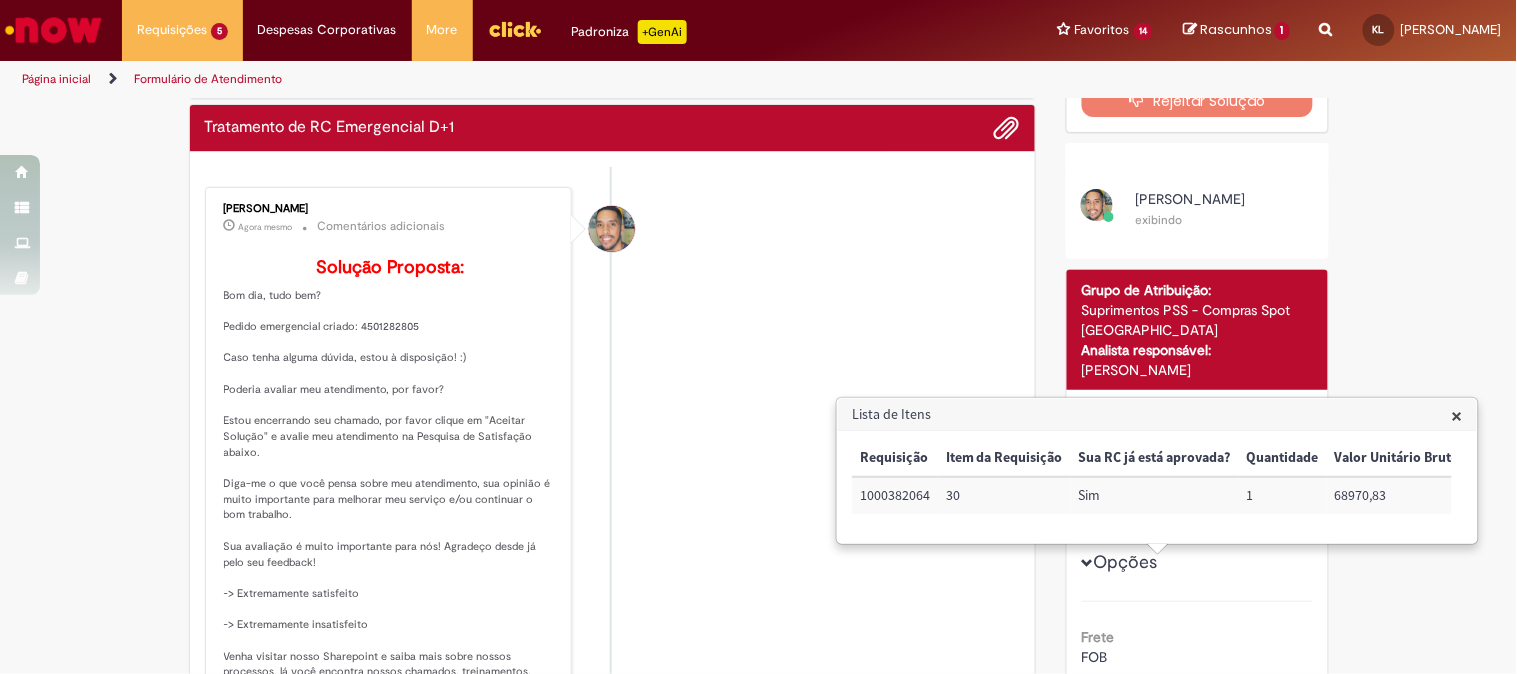 click on "William Souza da Silva
Agora mesmo Agora mesmo     Comentários adicionais
Solução Proposta:" at bounding box center [613, 489] 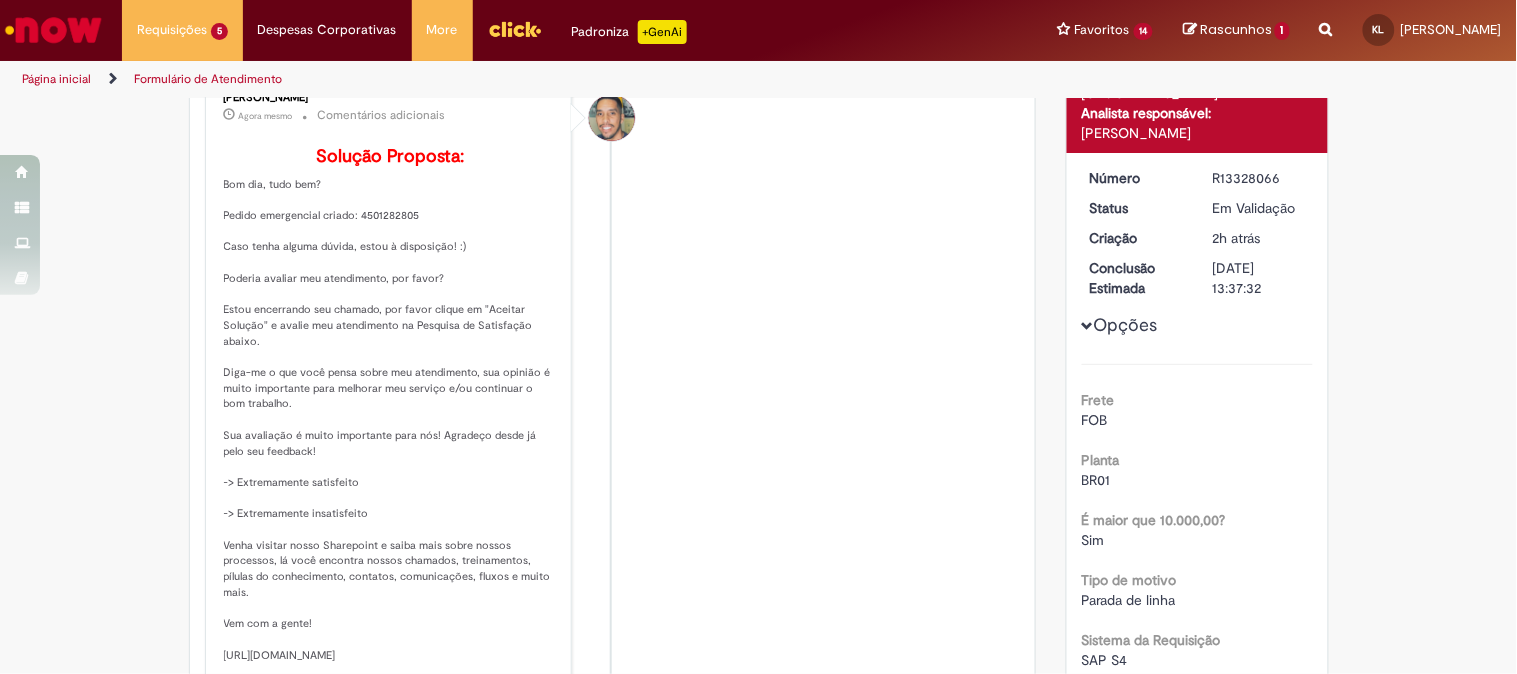 scroll, scrollTop: 0, scrollLeft: 0, axis: both 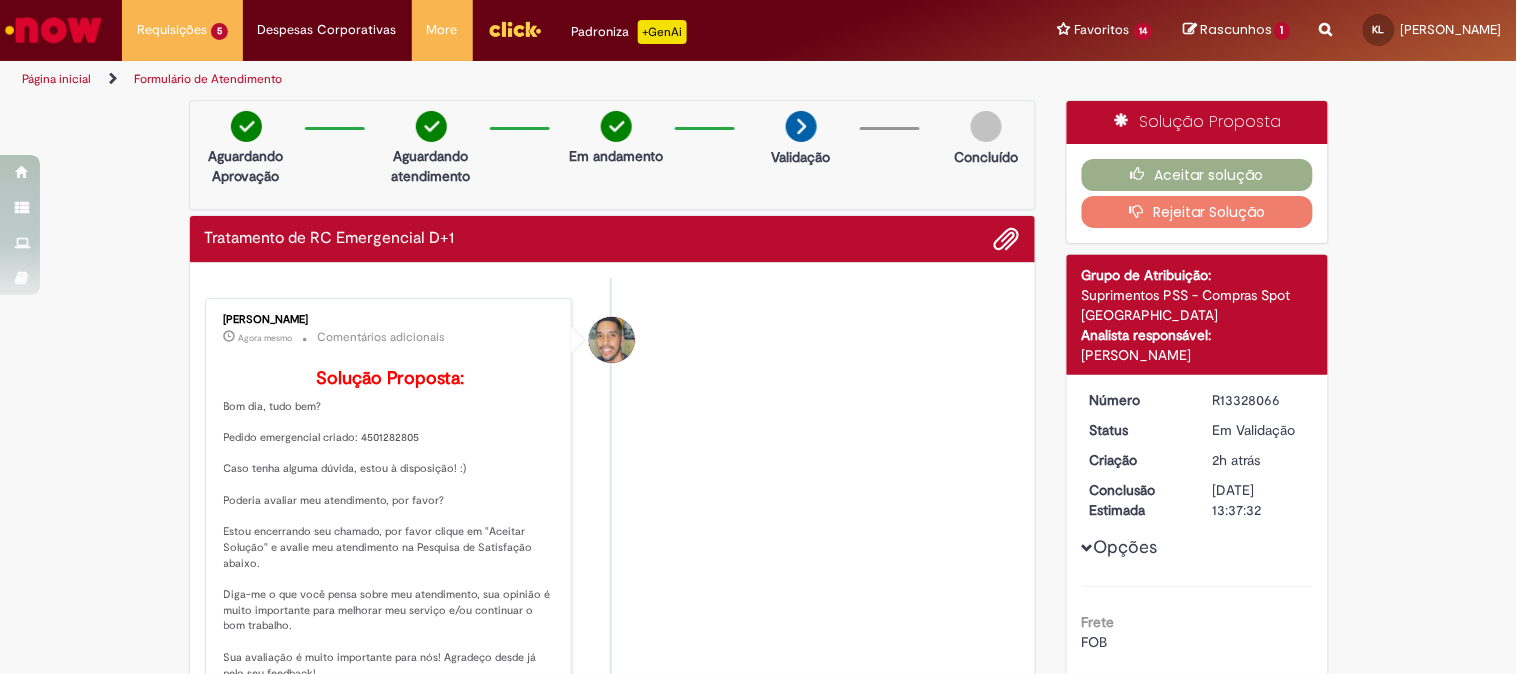 drag, startPoint x: 333, startPoint y: 320, endPoint x: 226, endPoint y: 316, distance: 107.07474 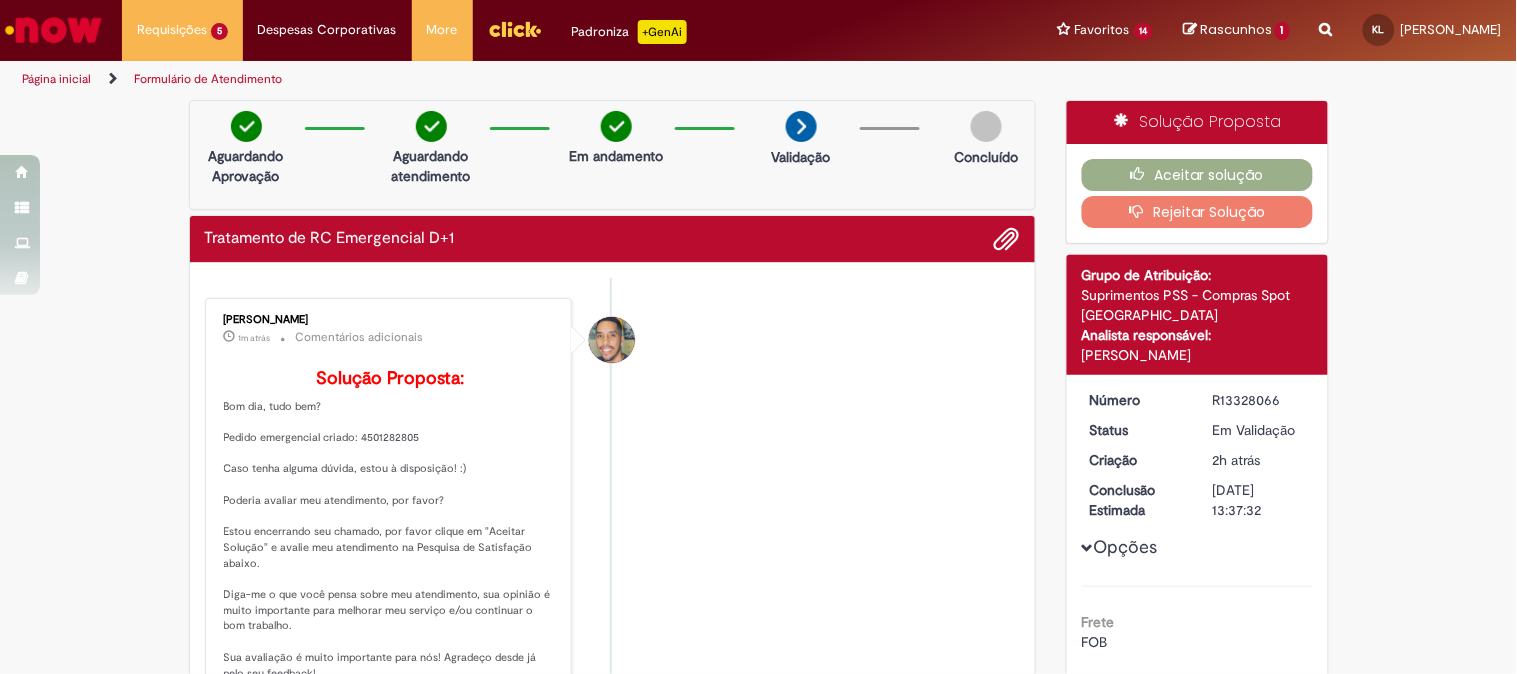 scroll, scrollTop: 222, scrollLeft: 0, axis: vertical 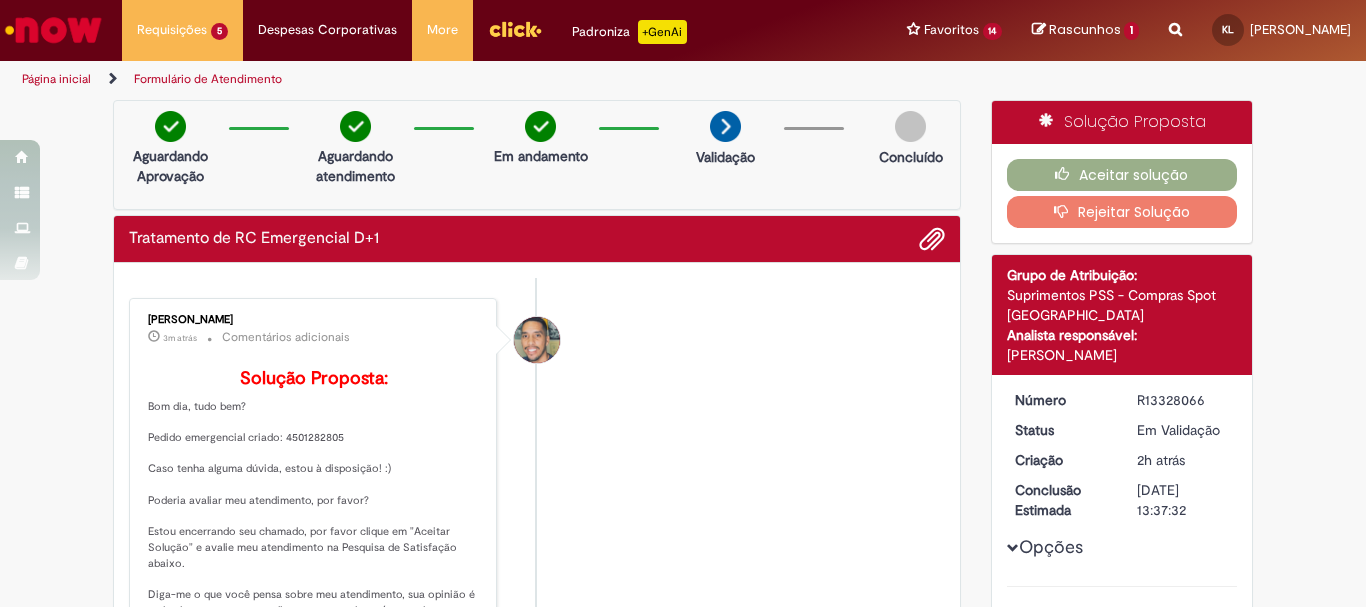 click on "R13328066" at bounding box center (1183, 400) 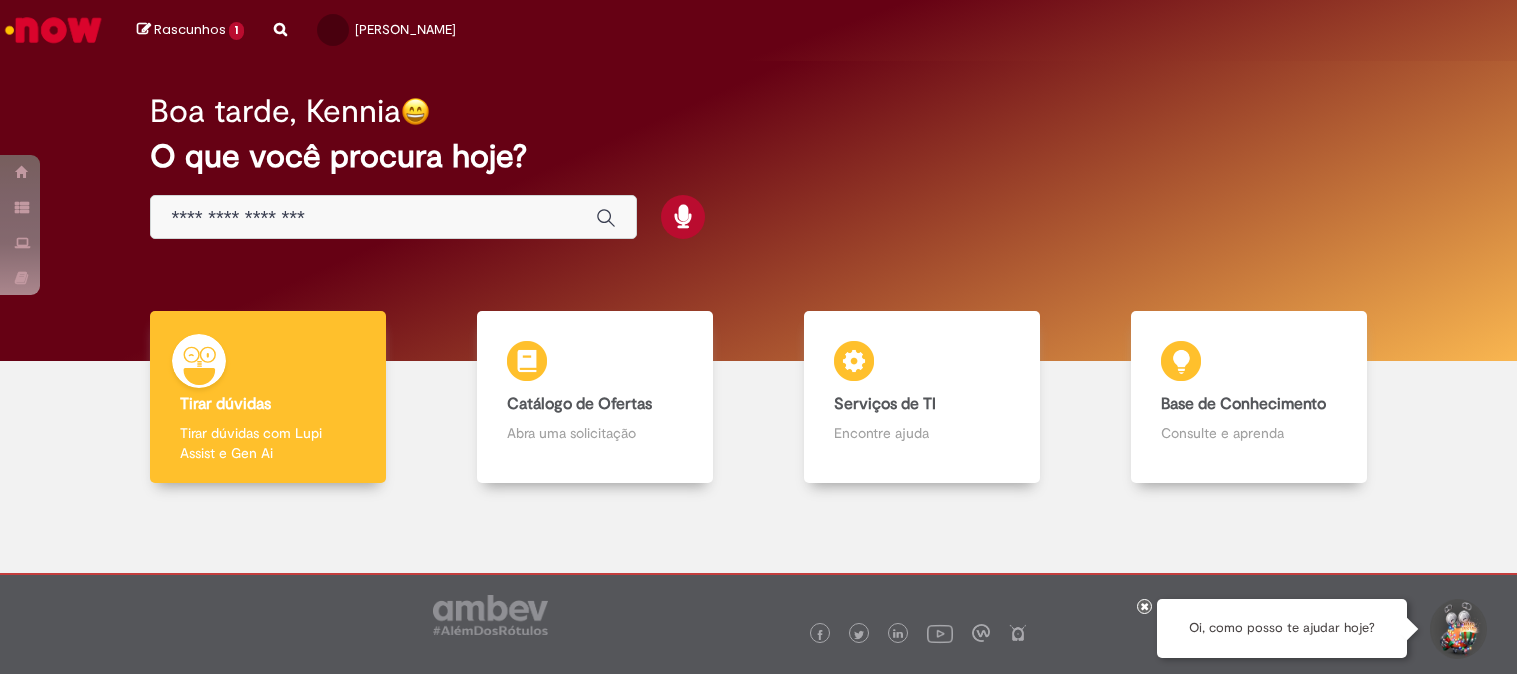 scroll, scrollTop: 0, scrollLeft: 0, axis: both 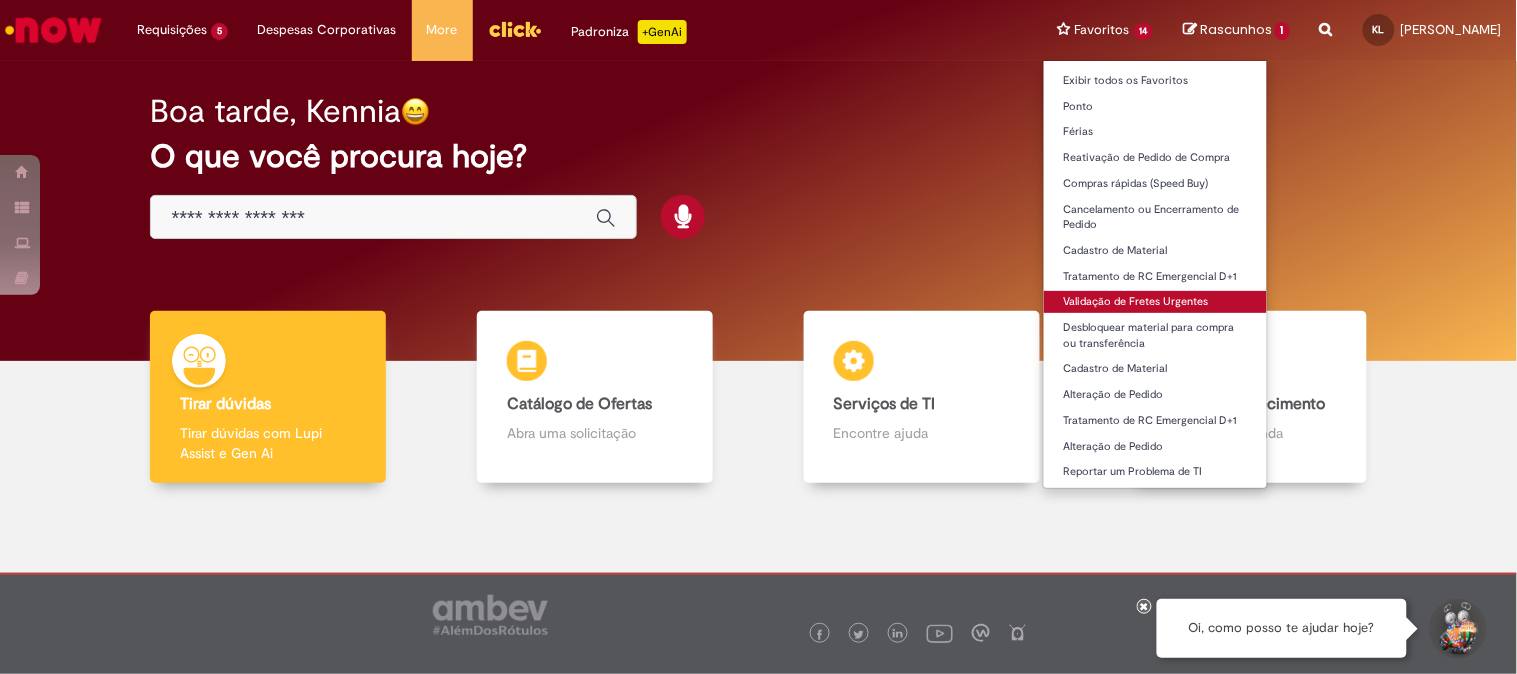click on "Validação de Fretes Urgentes" at bounding box center (1156, 302) 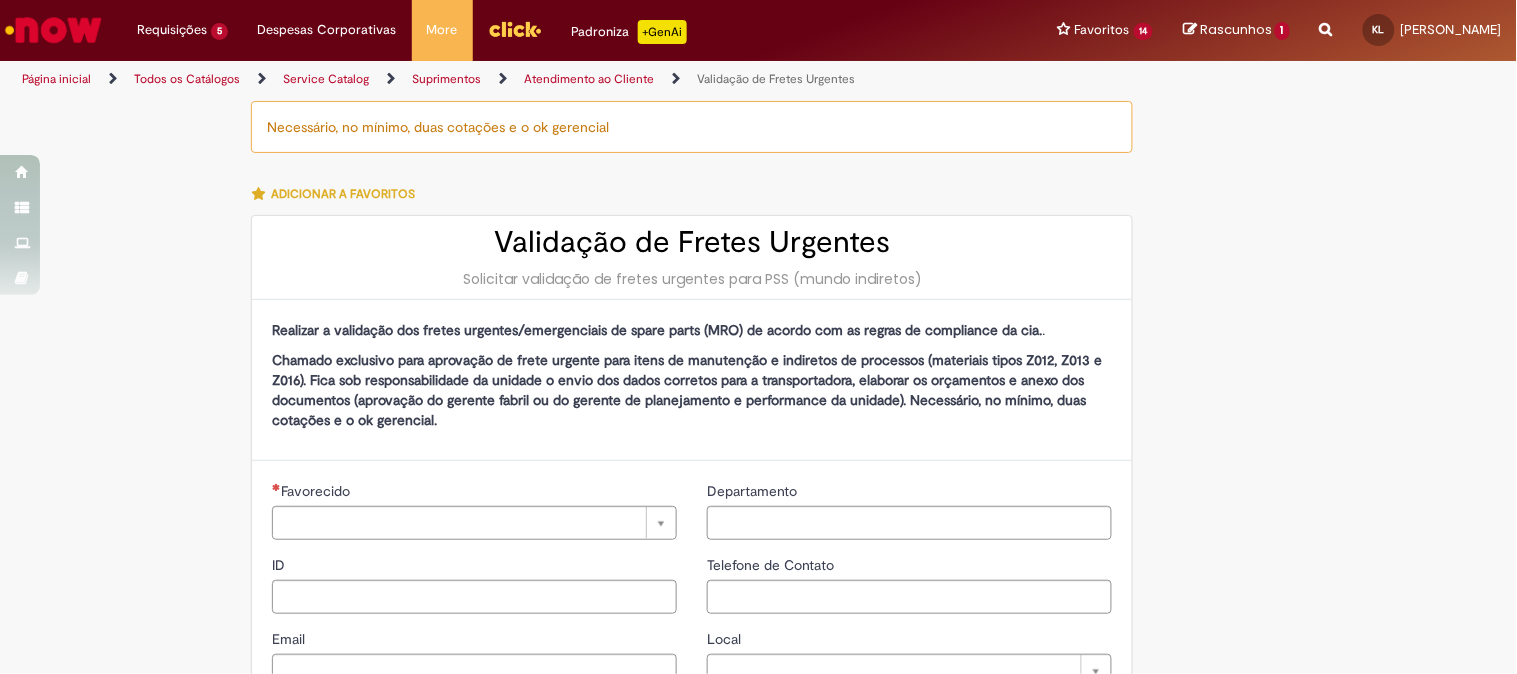 type on "********" 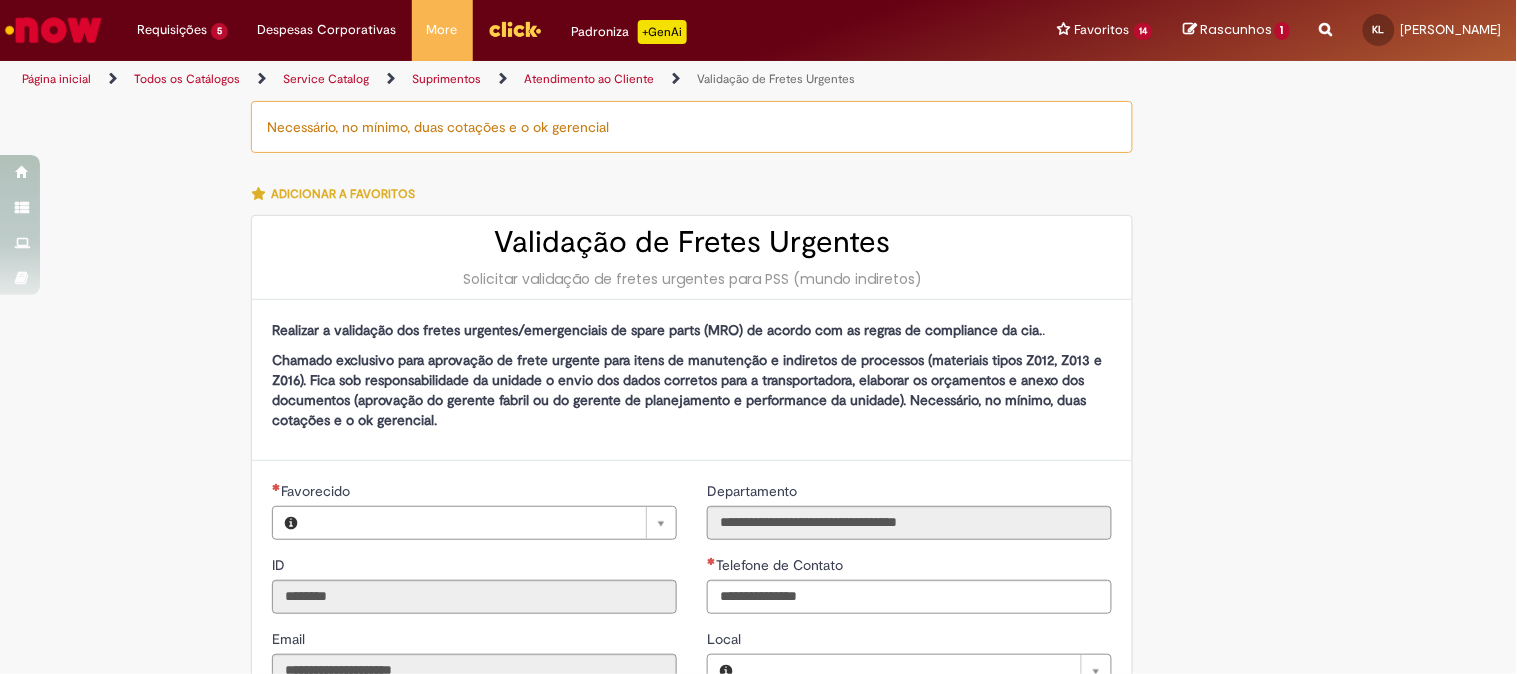 type on "**********" 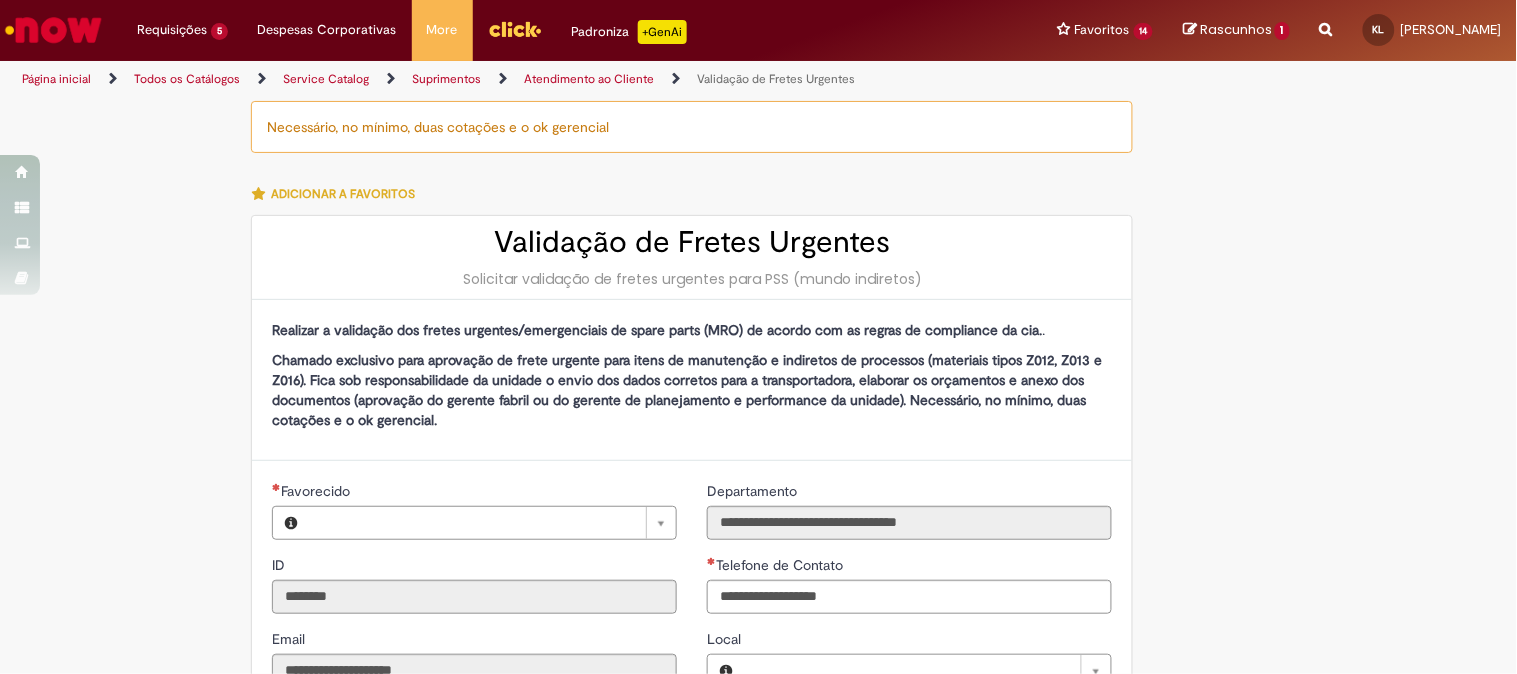type on "**********" 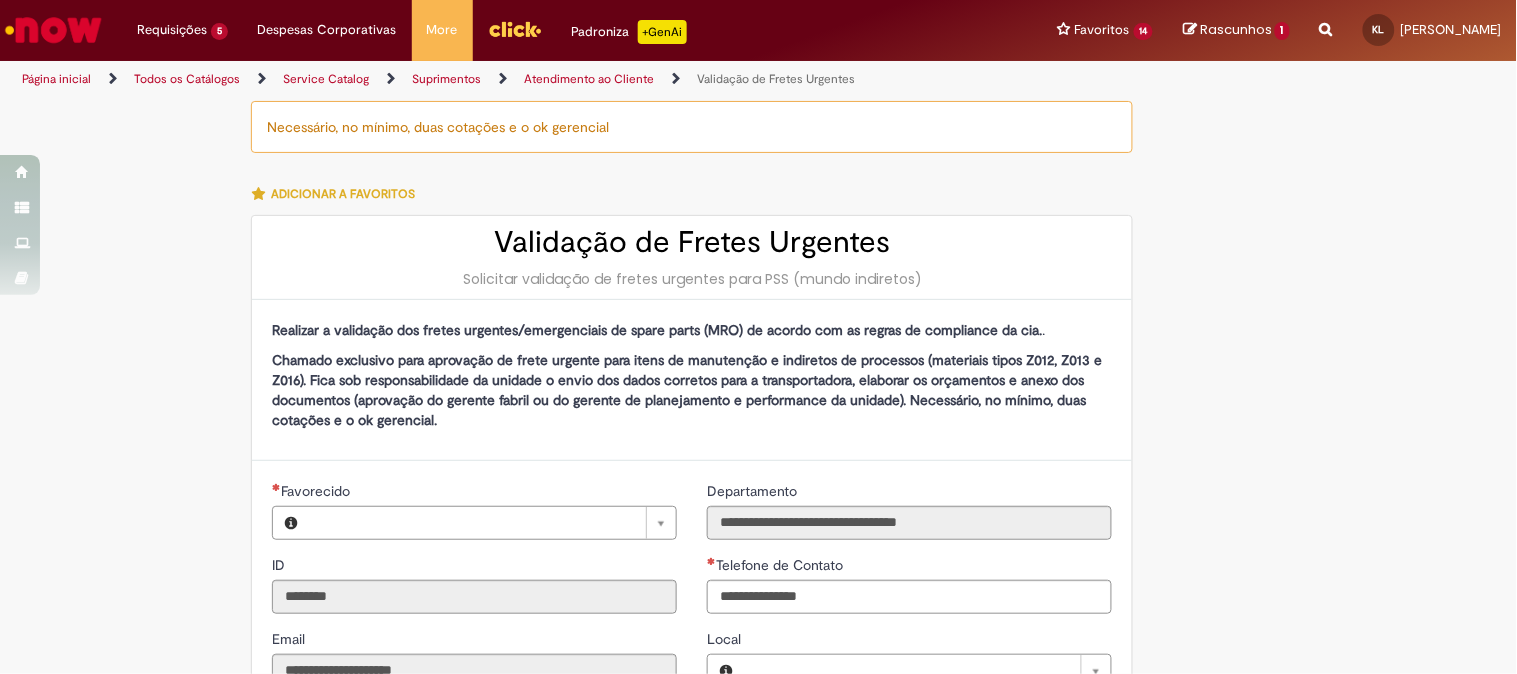 type on "**********" 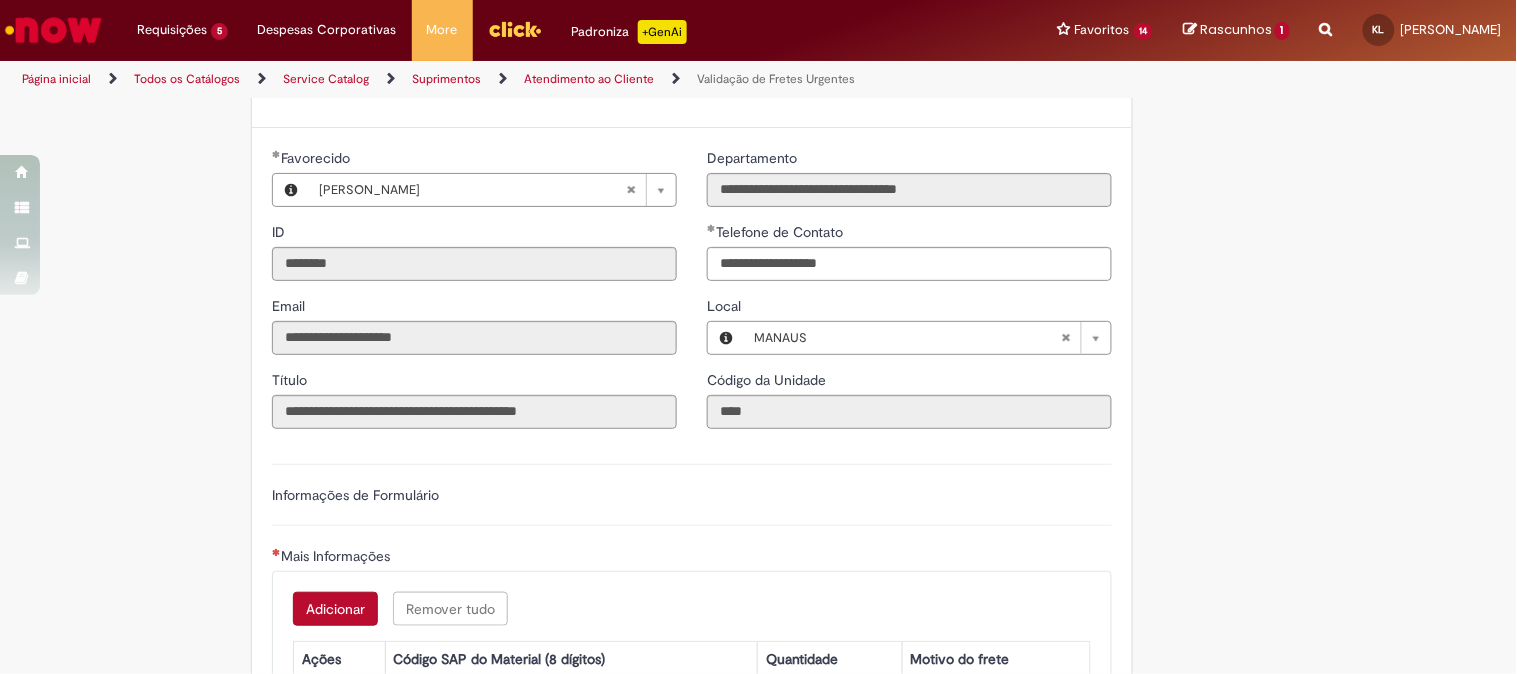 scroll, scrollTop: 555, scrollLeft: 0, axis: vertical 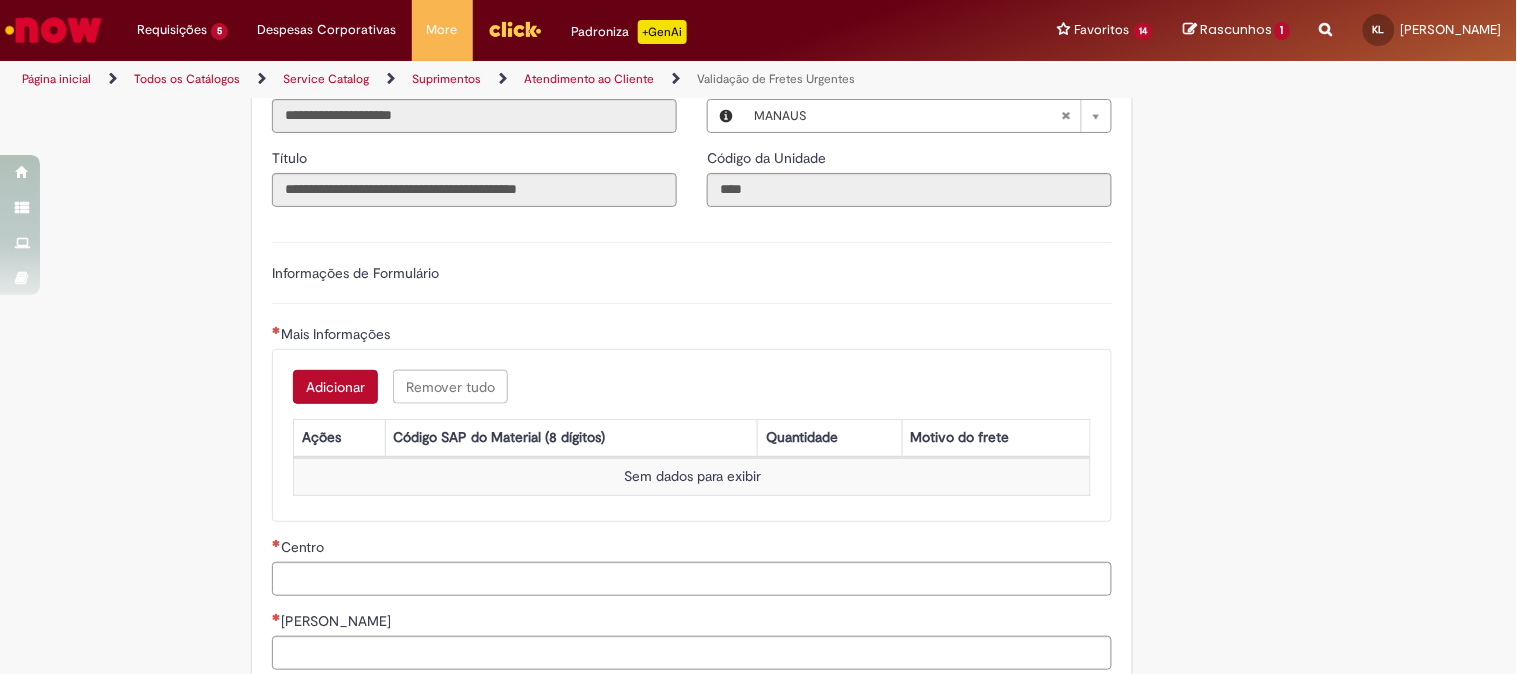 click on "Adicionar" at bounding box center [335, 387] 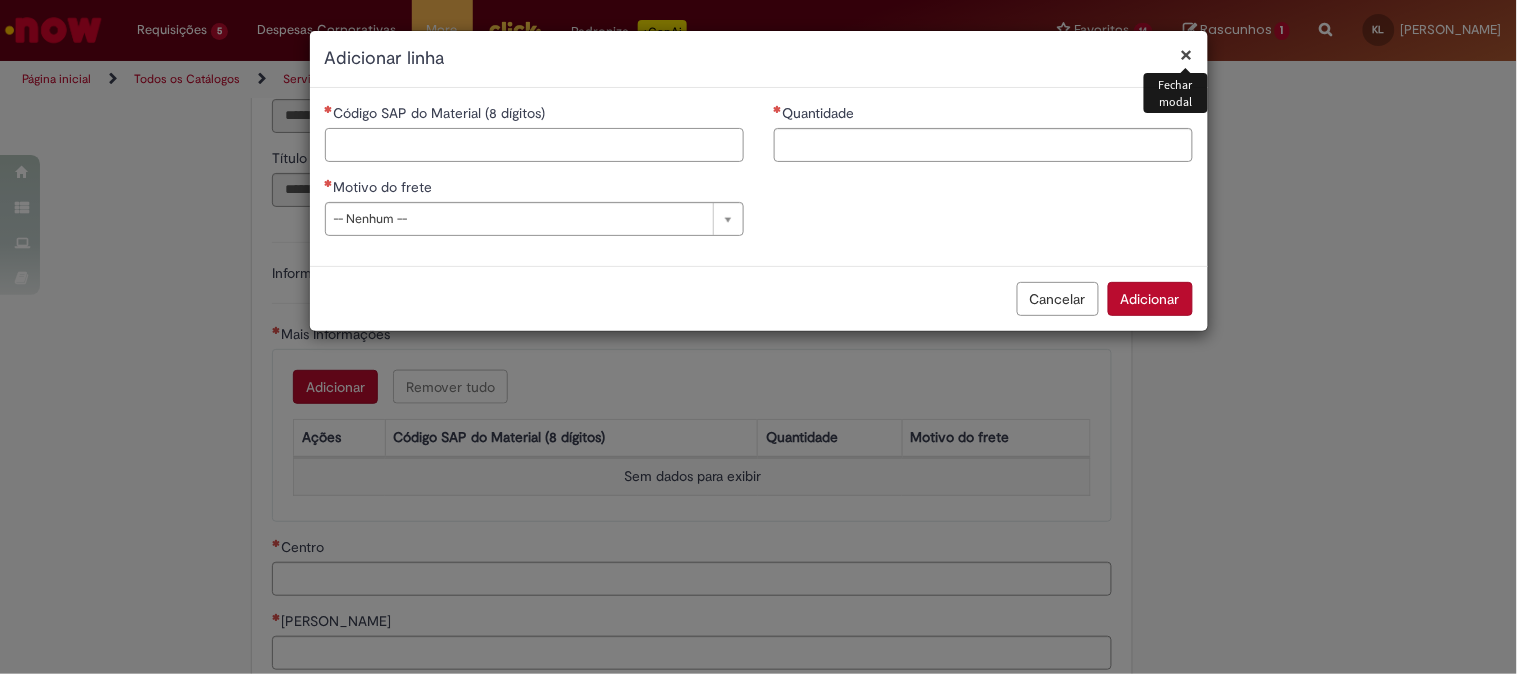 click on "Código SAP do Material (8 dígitos)" at bounding box center [534, 145] 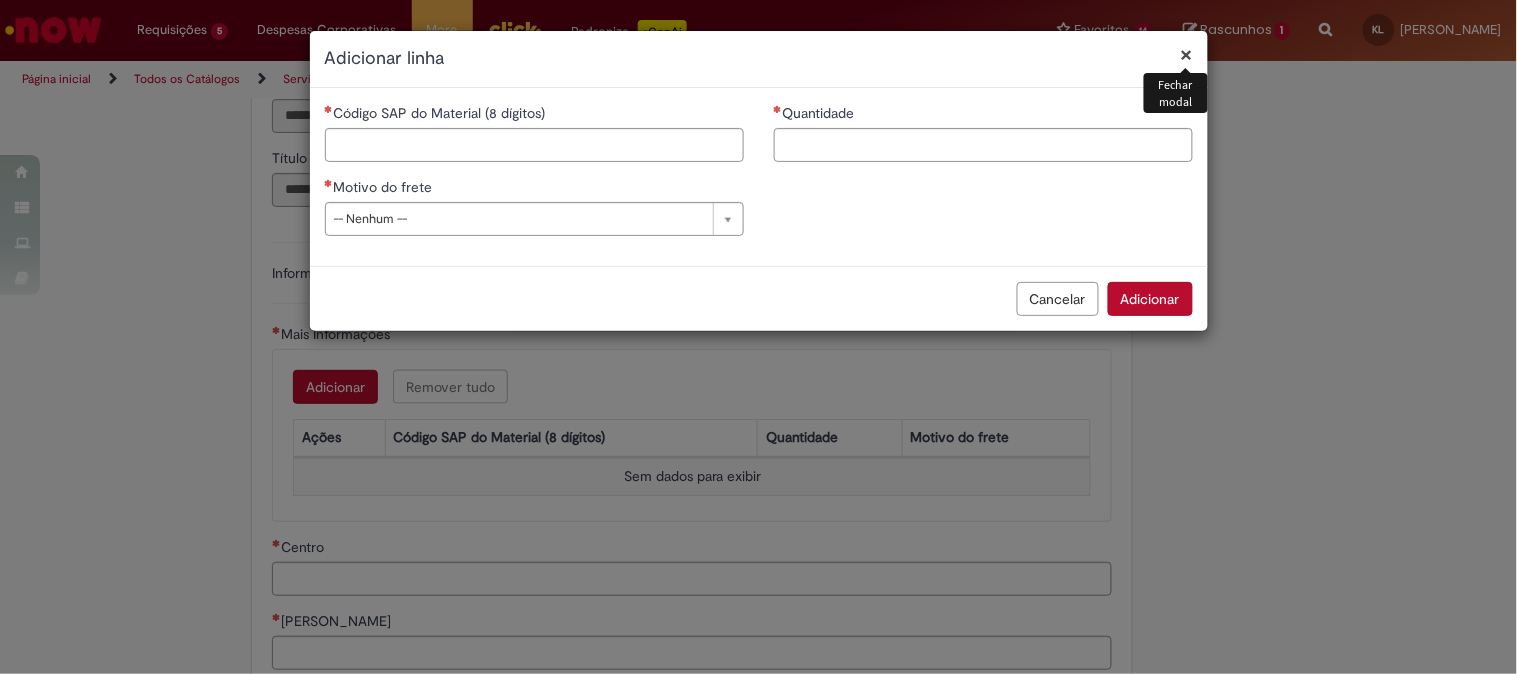 click on "×" at bounding box center [1187, 54] 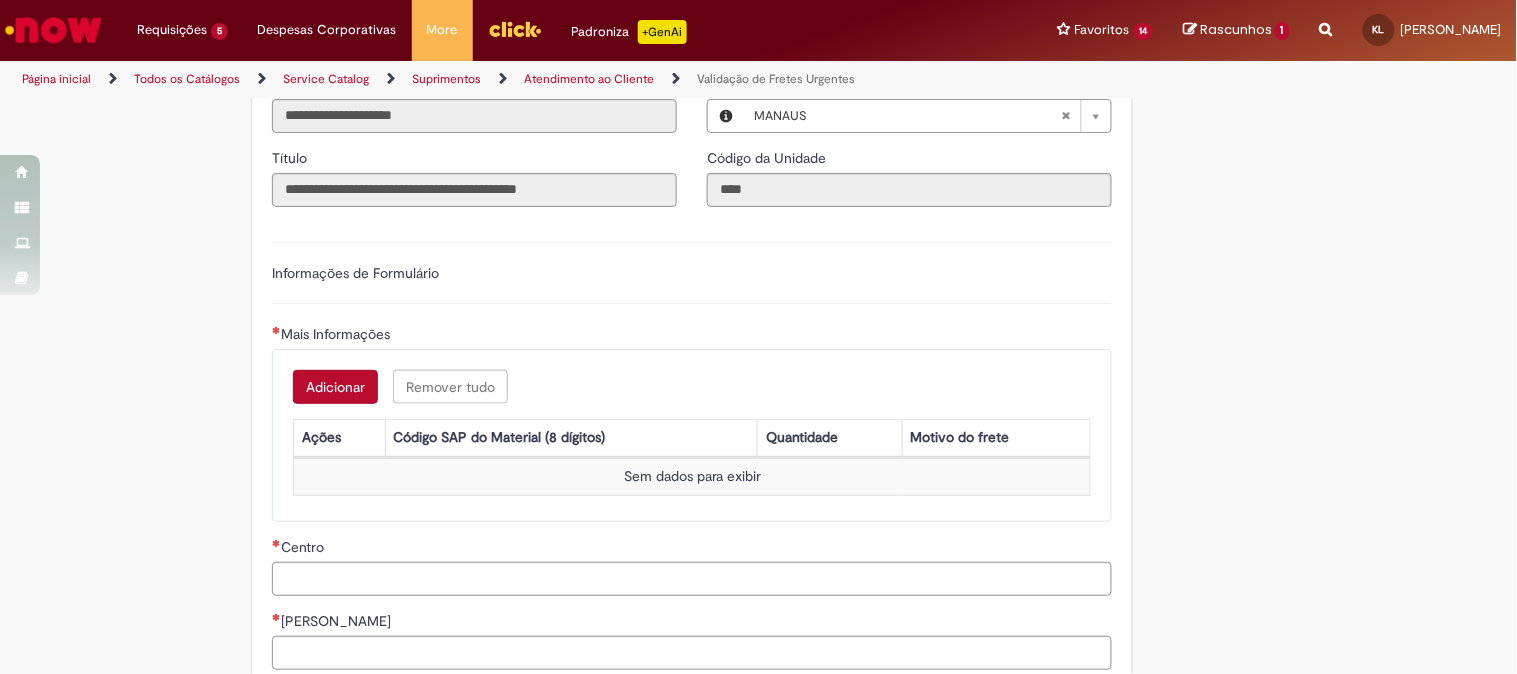 click on "Adicionar Remover tudo Mais Informações Ações Código SAP do Material (8 dígitos) Quantidade Motivo do frete Sem dados para exibir" at bounding box center (692, 435) 